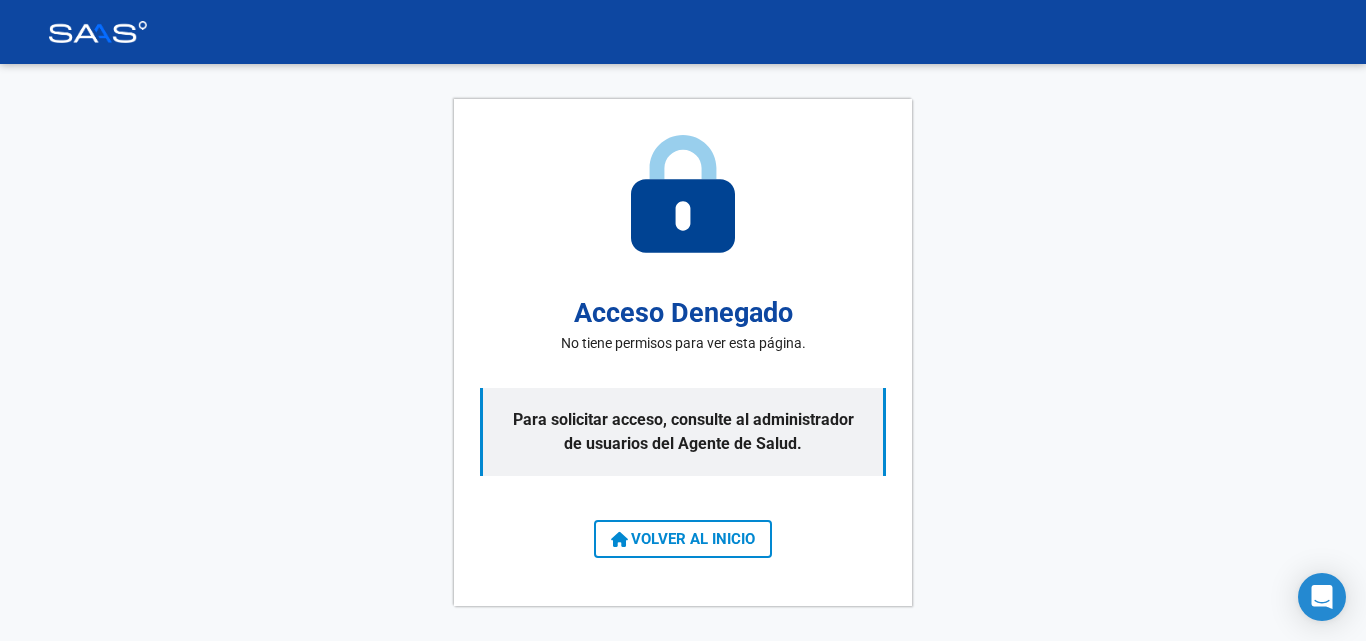 scroll, scrollTop: 0, scrollLeft: 0, axis: both 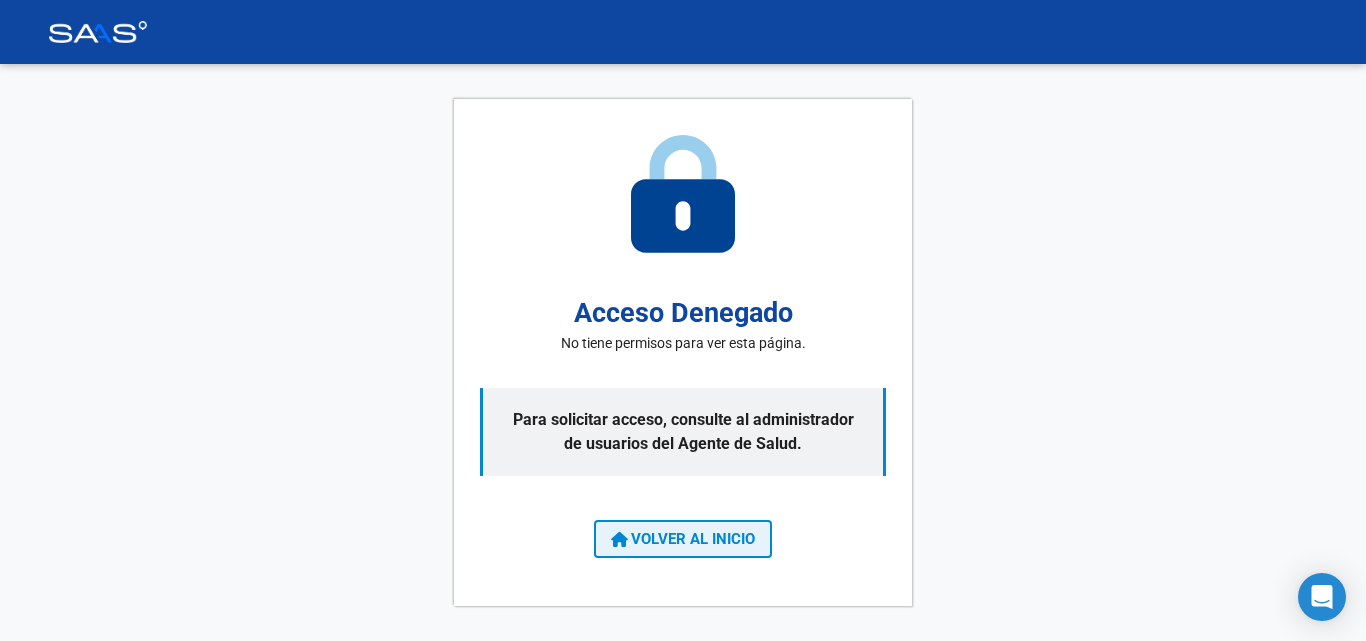 click on "VOLVER AL INICIO" 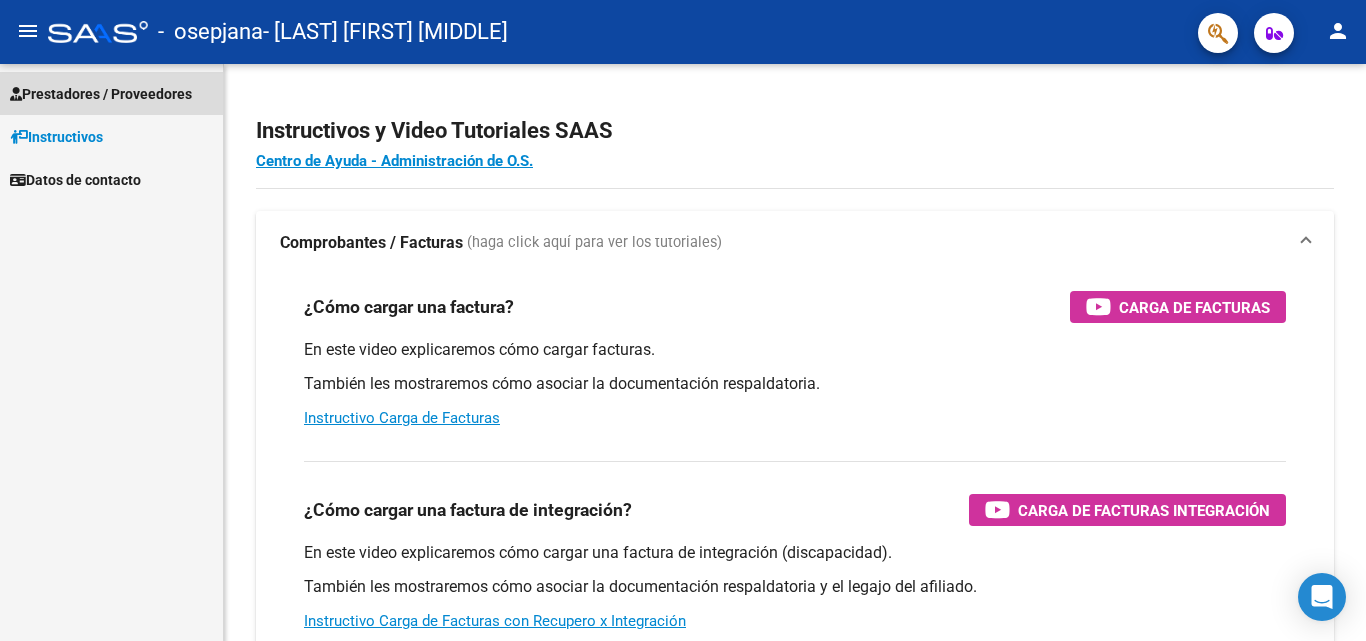 click on "Prestadores / Proveedores" at bounding box center (101, 94) 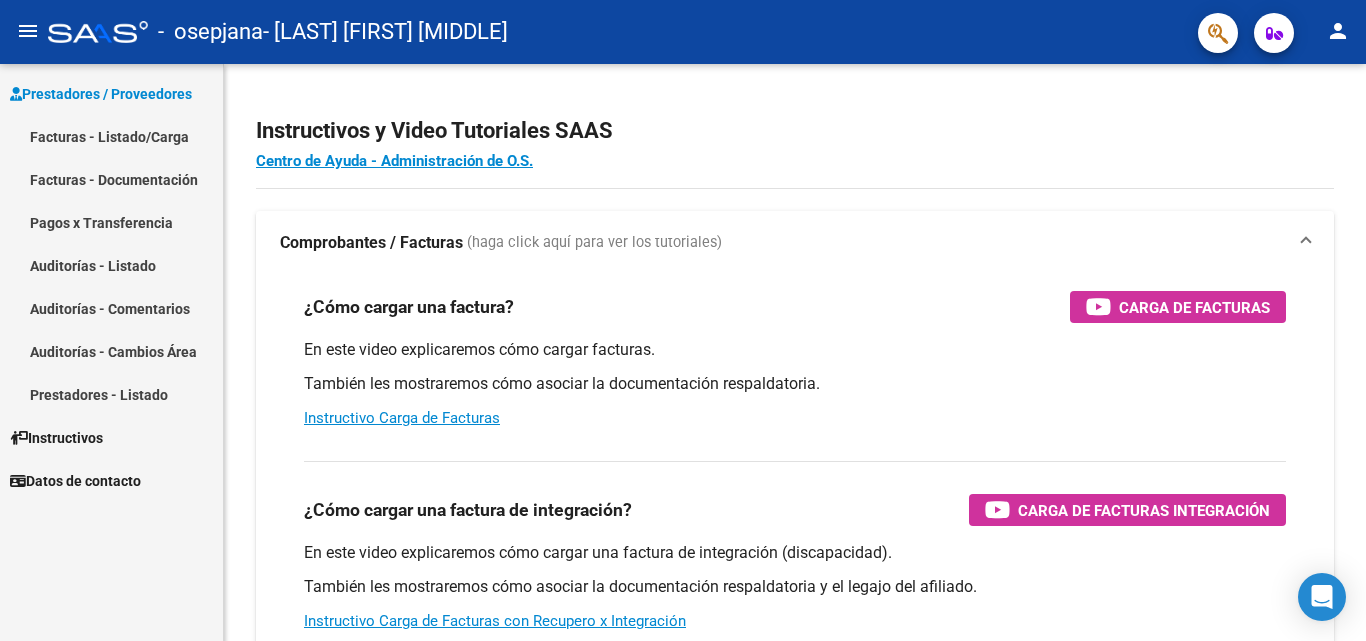 click on "Facturas - Listado/Carga" at bounding box center (111, 136) 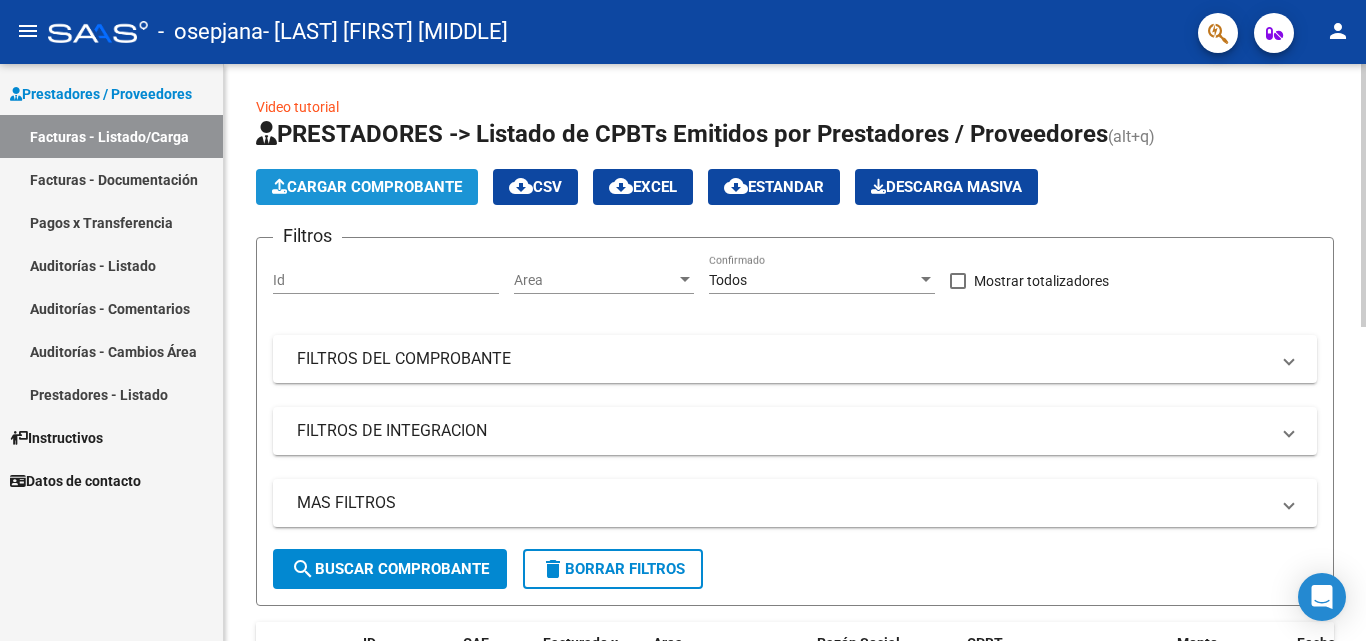 click on "Cargar Comprobante" 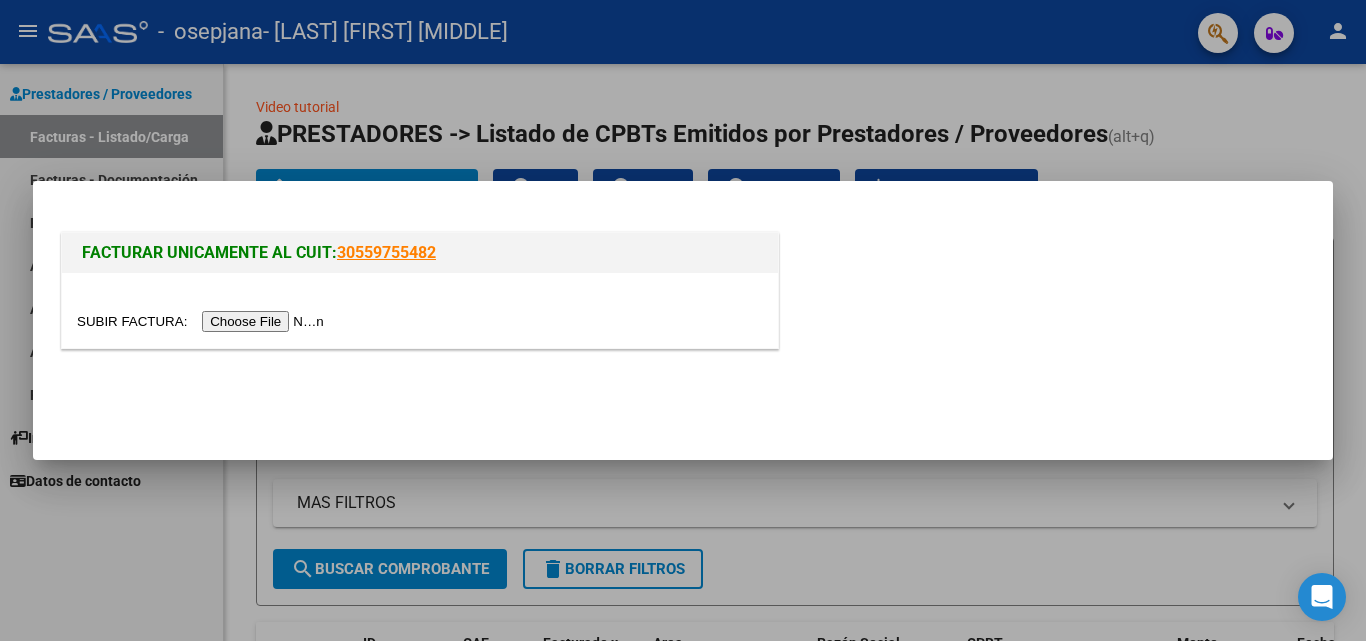 click at bounding box center (203, 321) 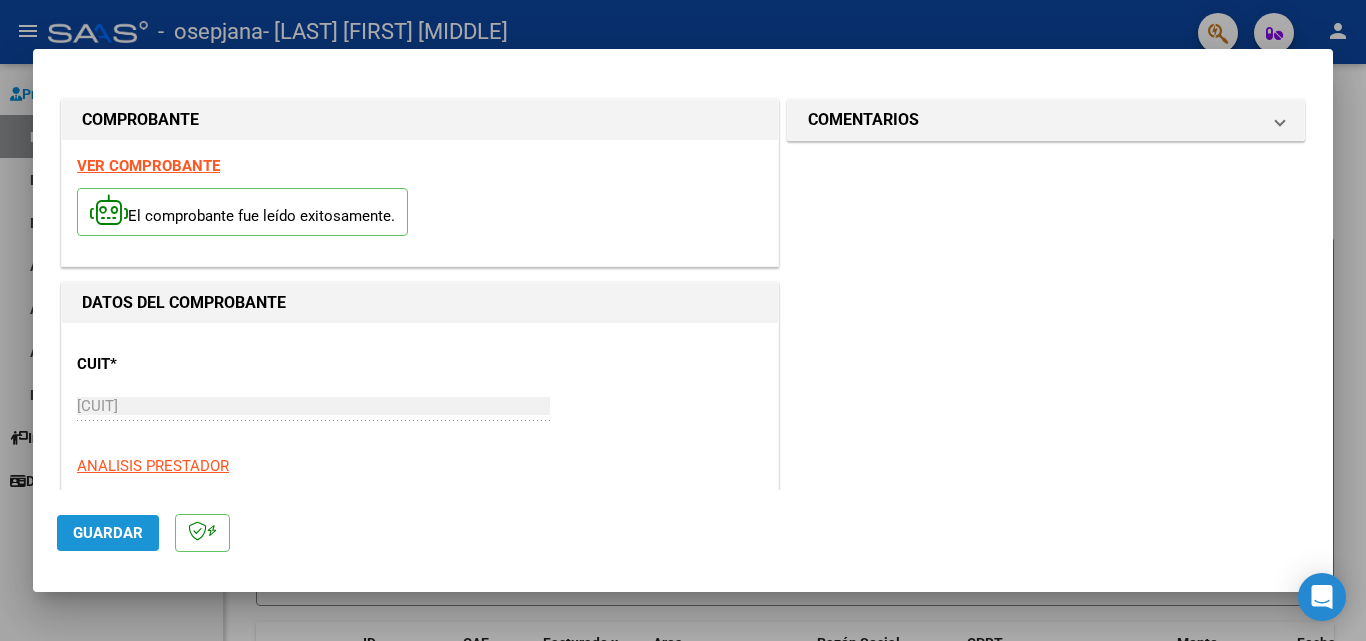 click on "Guardar" 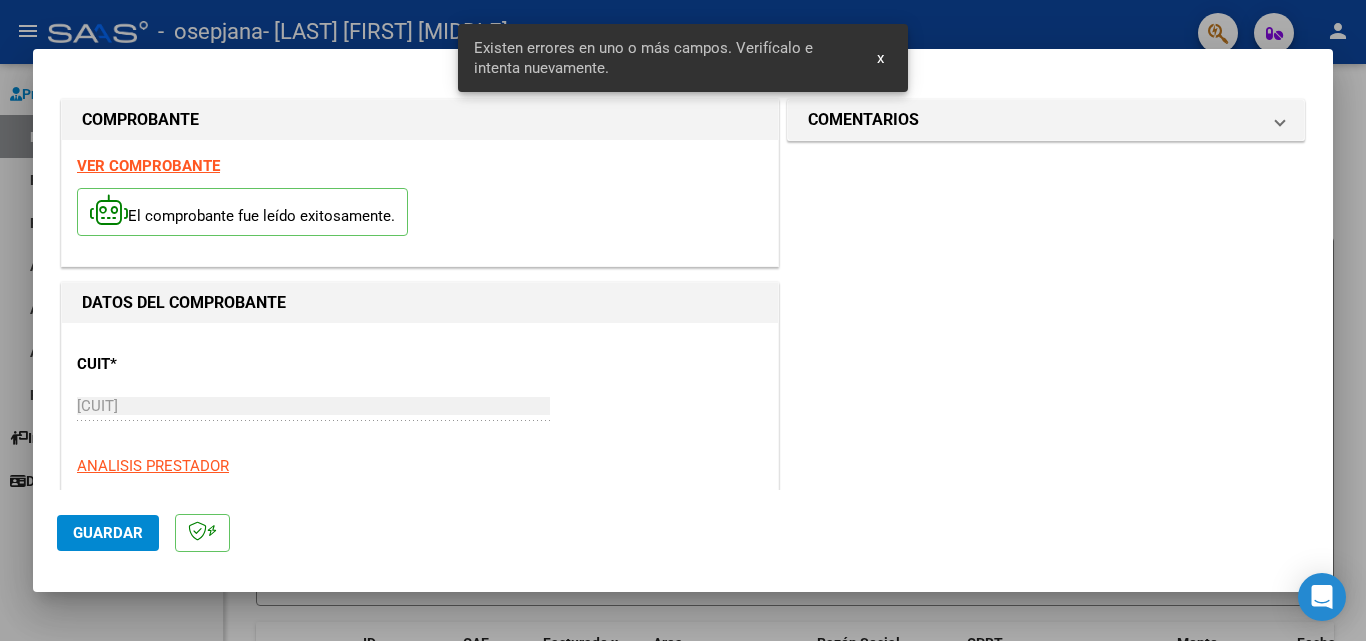 scroll, scrollTop: 451, scrollLeft: 0, axis: vertical 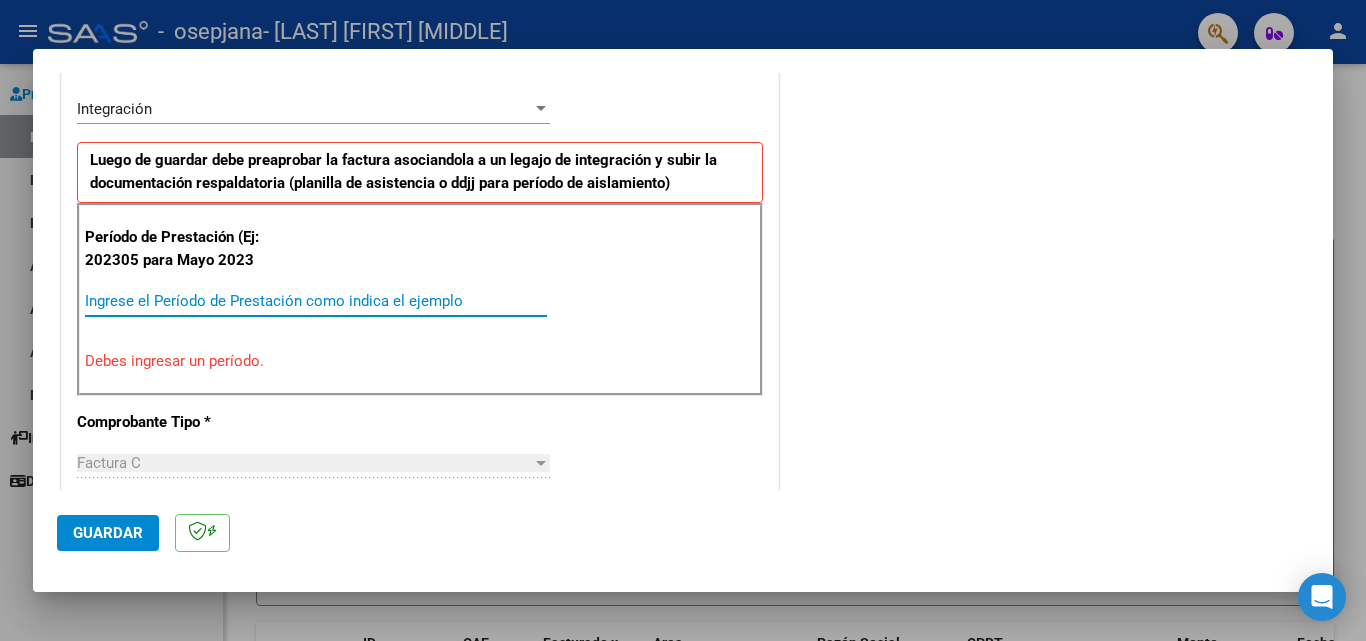 click on "Ingrese el Período de Prestación como indica el ejemplo" at bounding box center [316, 301] 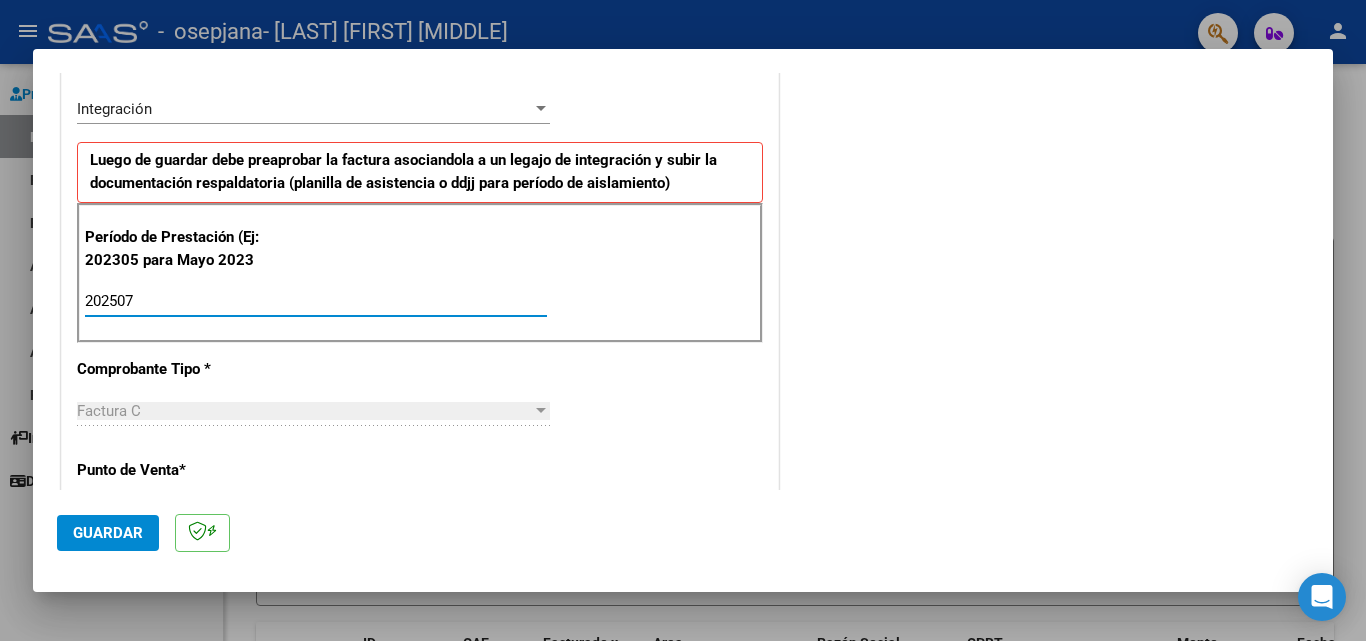 type on "202507" 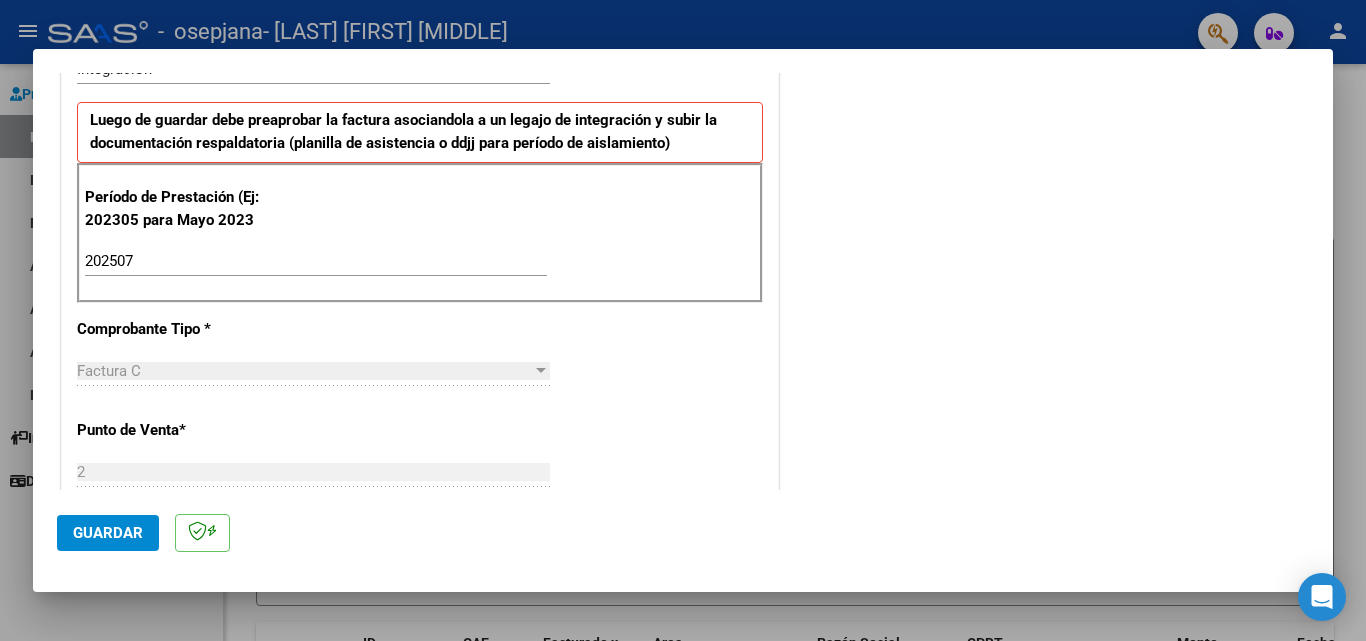 scroll, scrollTop: 704, scrollLeft: 0, axis: vertical 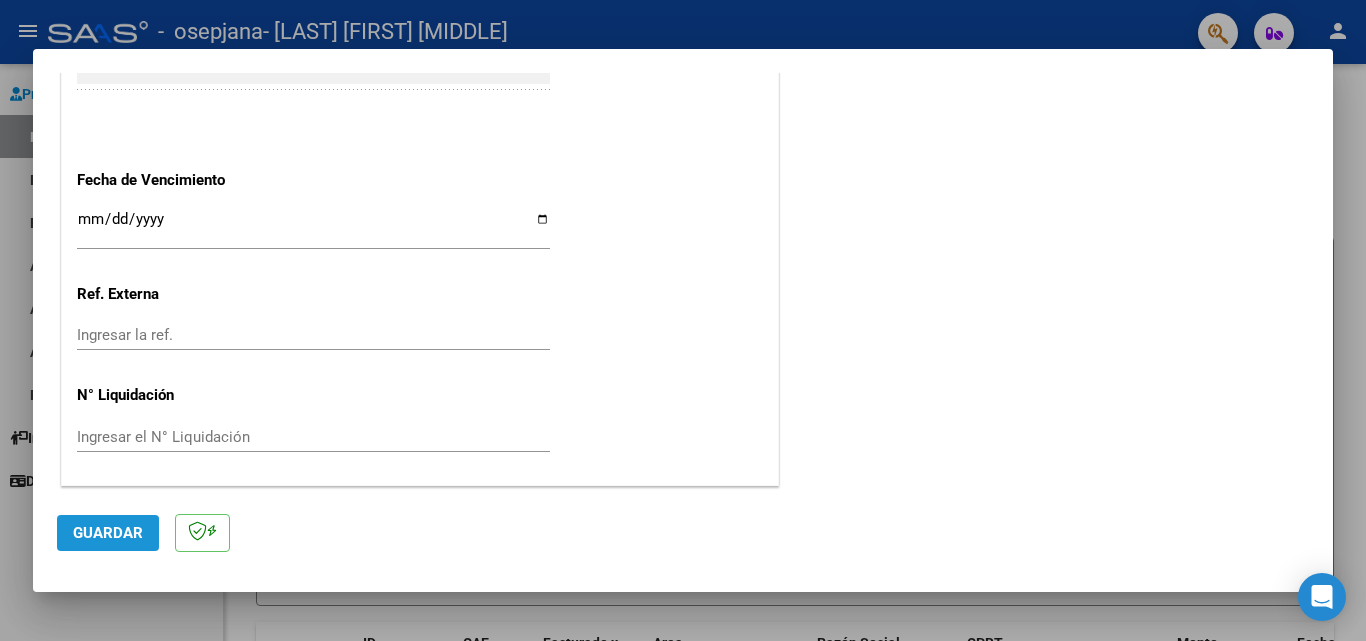 click on "Guardar" 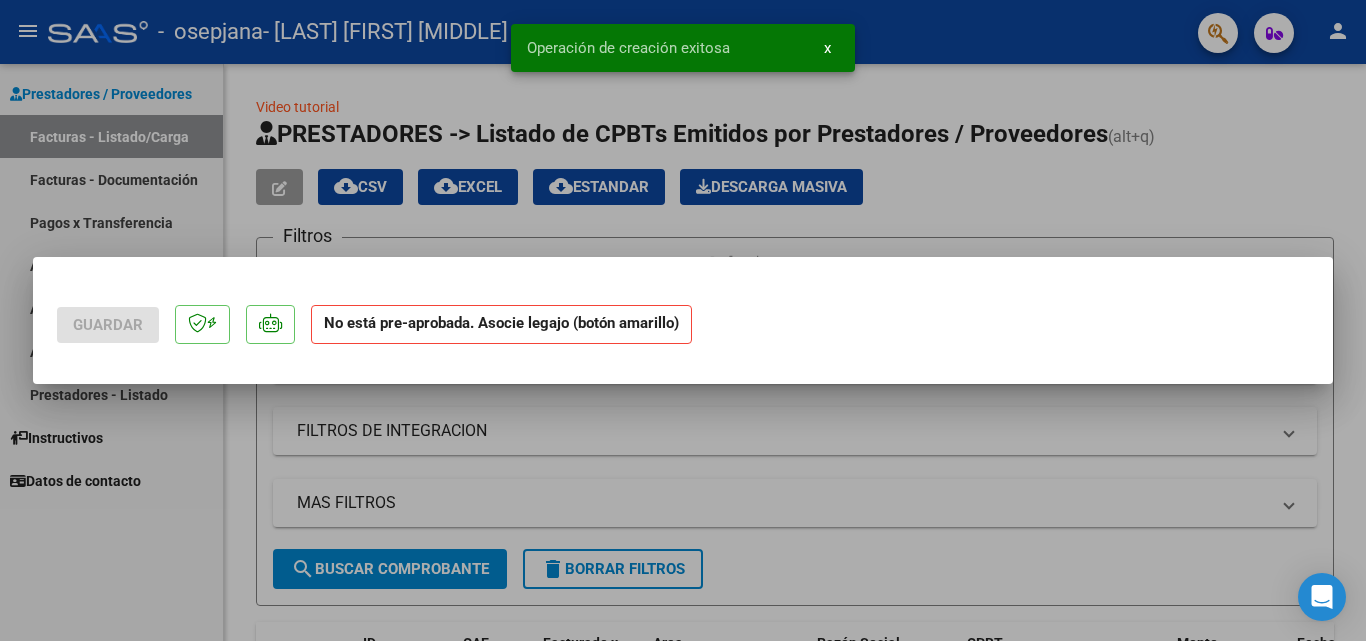 scroll, scrollTop: 0, scrollLeft: 0, axis: both 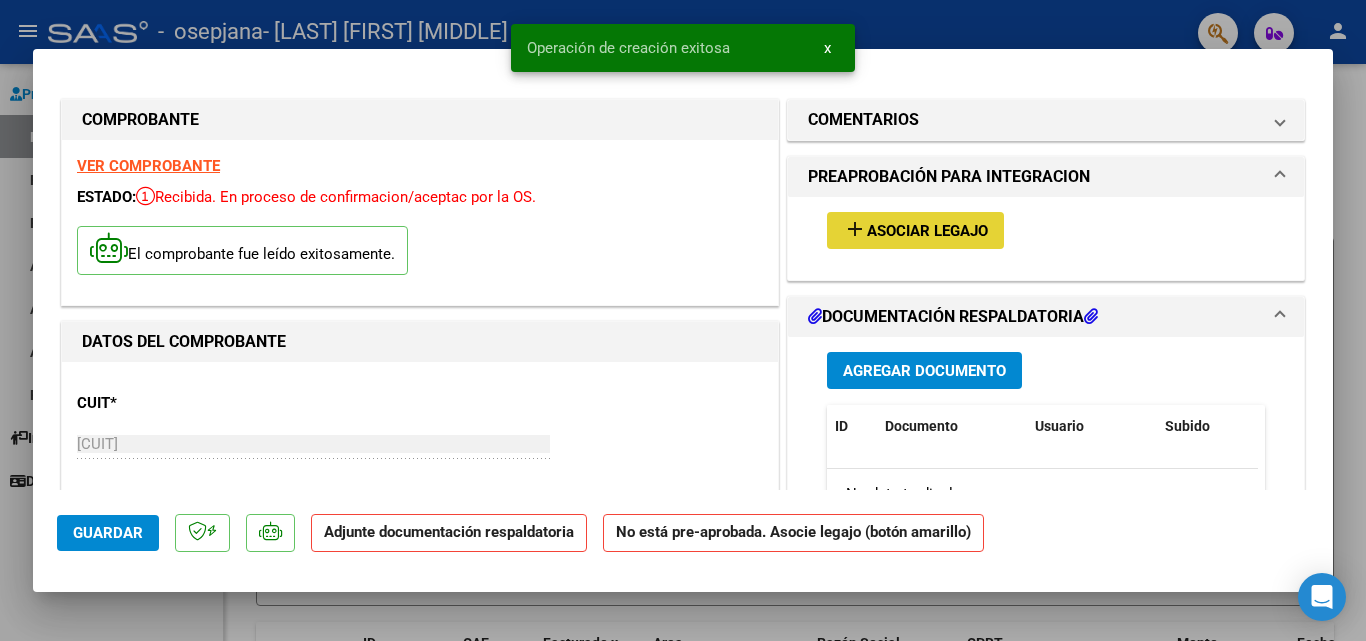 click on "Asociar Legajo" at bounding box center [927, 231] 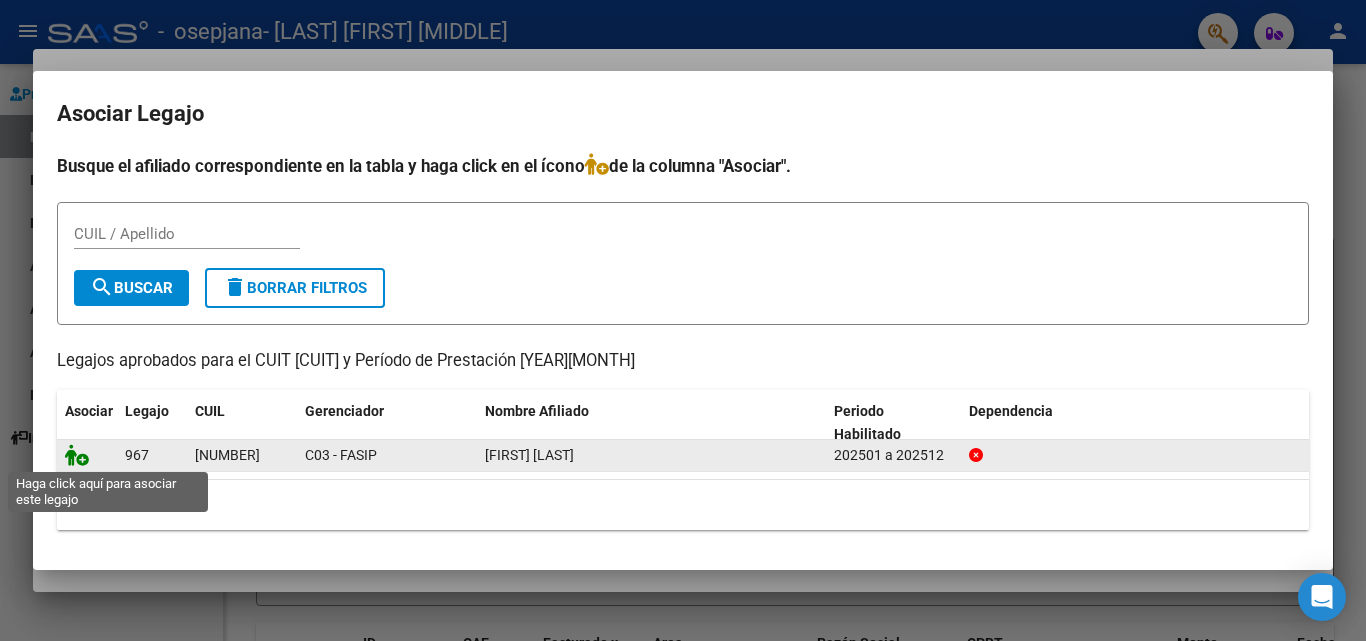 click 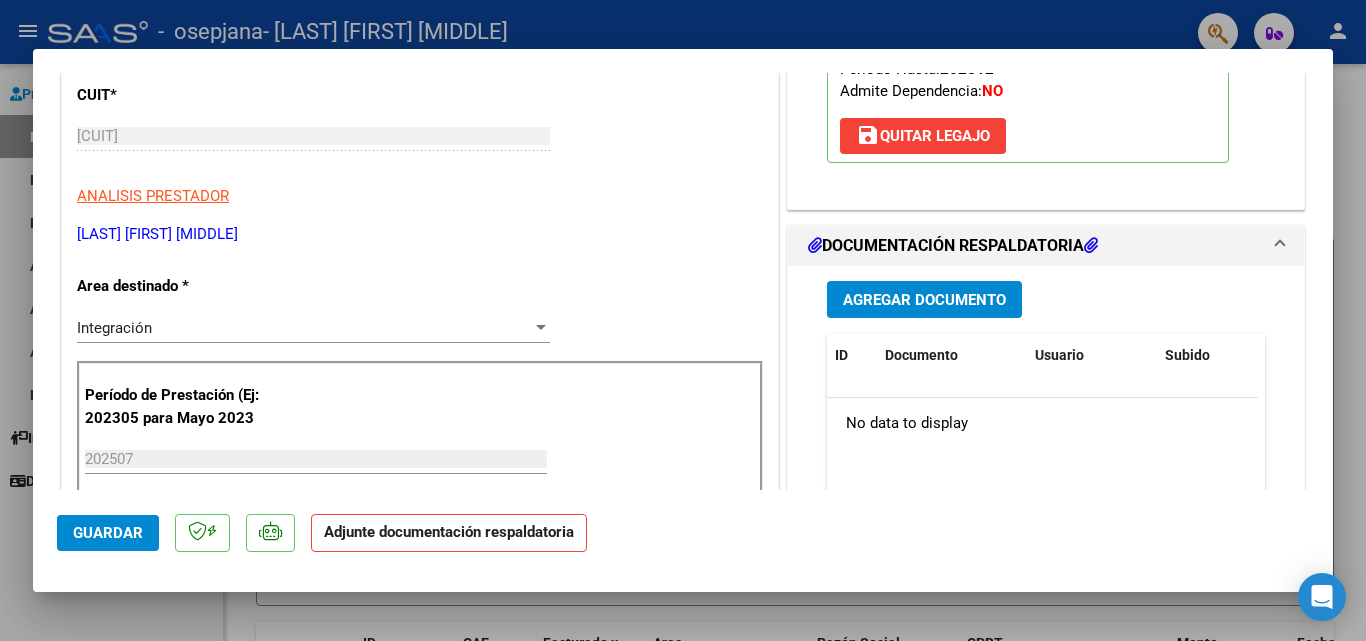 scroll, scrollTop: 388, scrollLeft: 0, axis: vertical 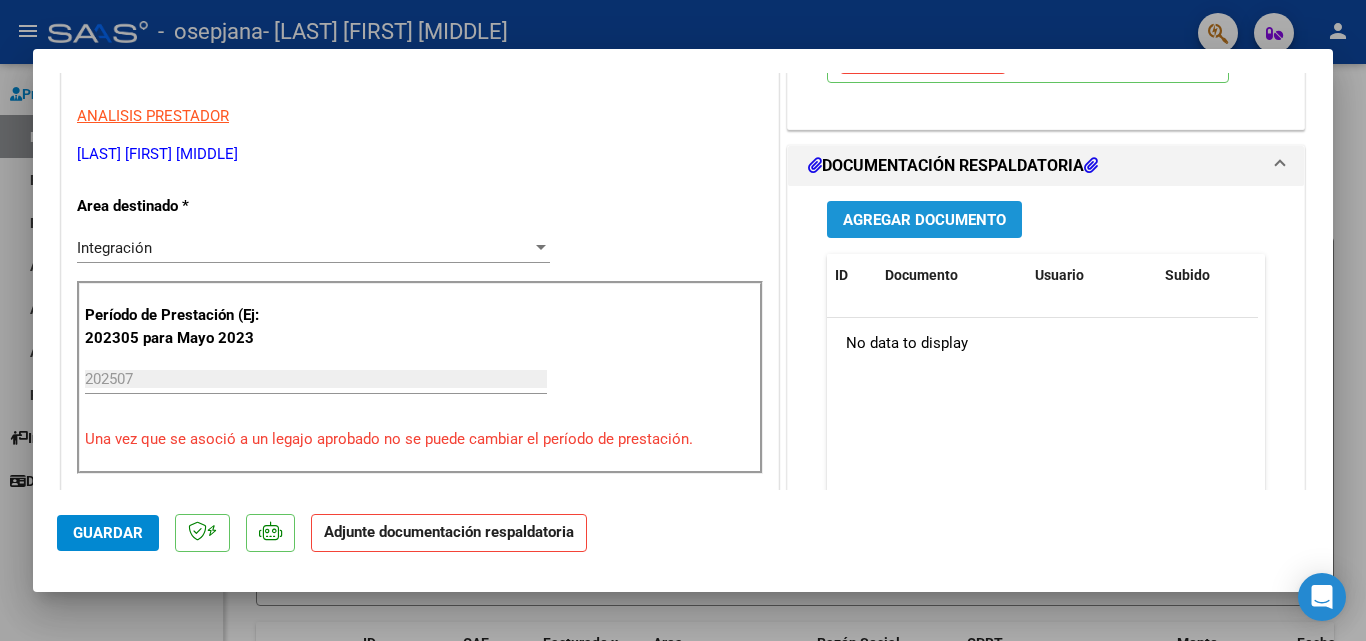 click on "Agregar Documento" at bounding box center (924, 220) 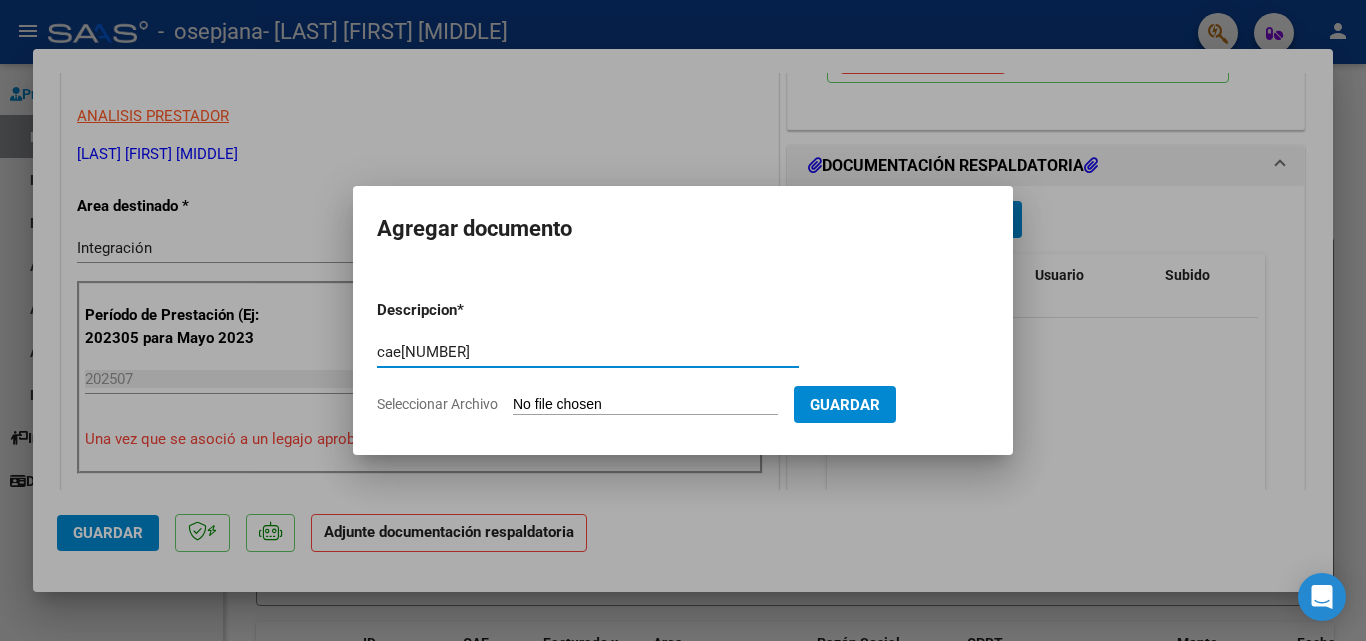 type on "cae[NUMBER]" 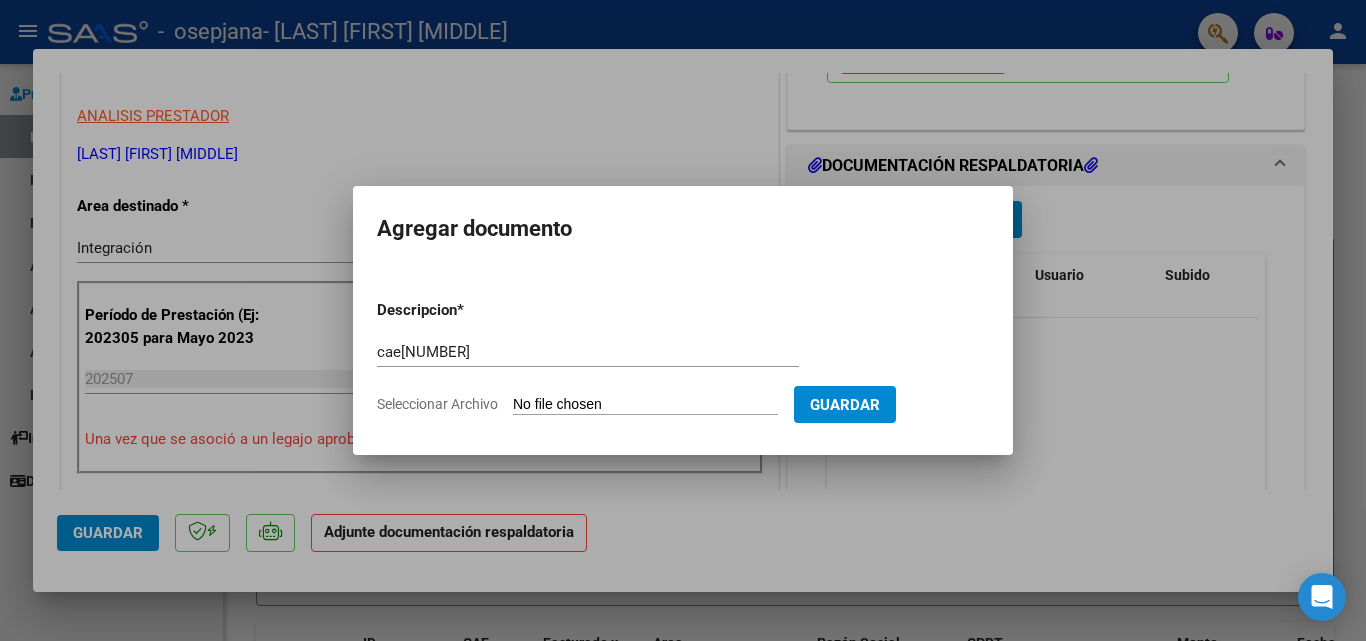 click on "Seleccionar Archivo" at bounding box center (645, 405) 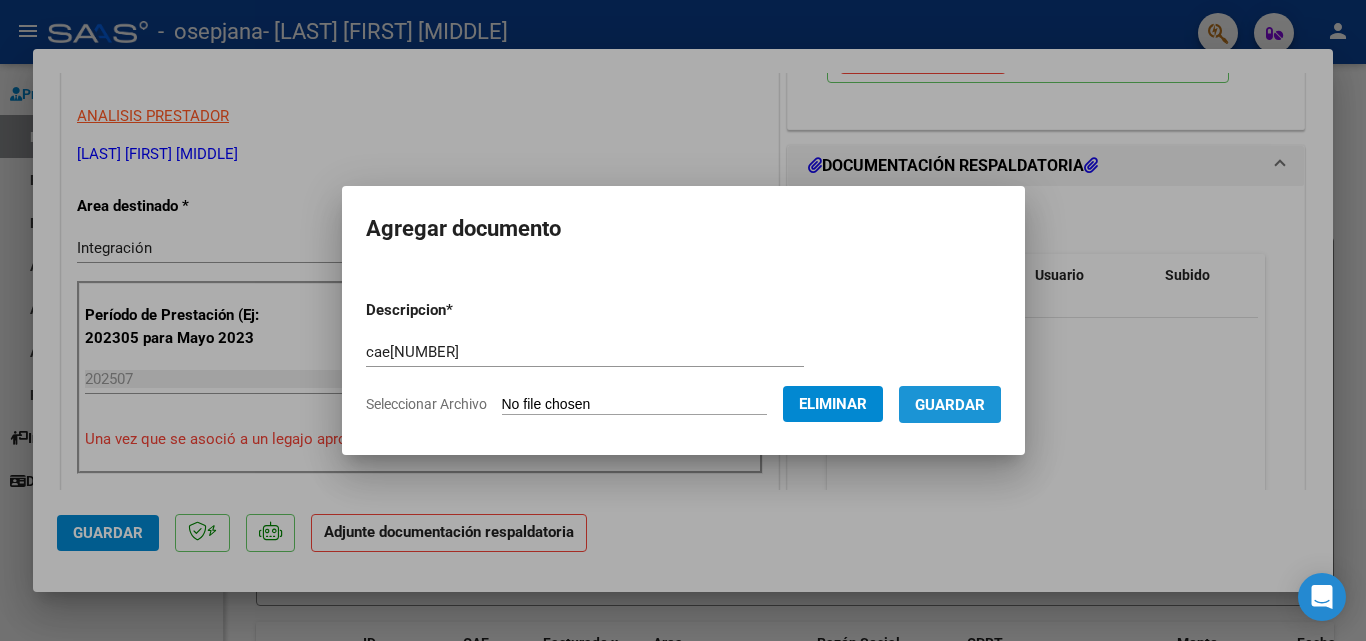 click on "Guardar" at bounding box center [950, 405] 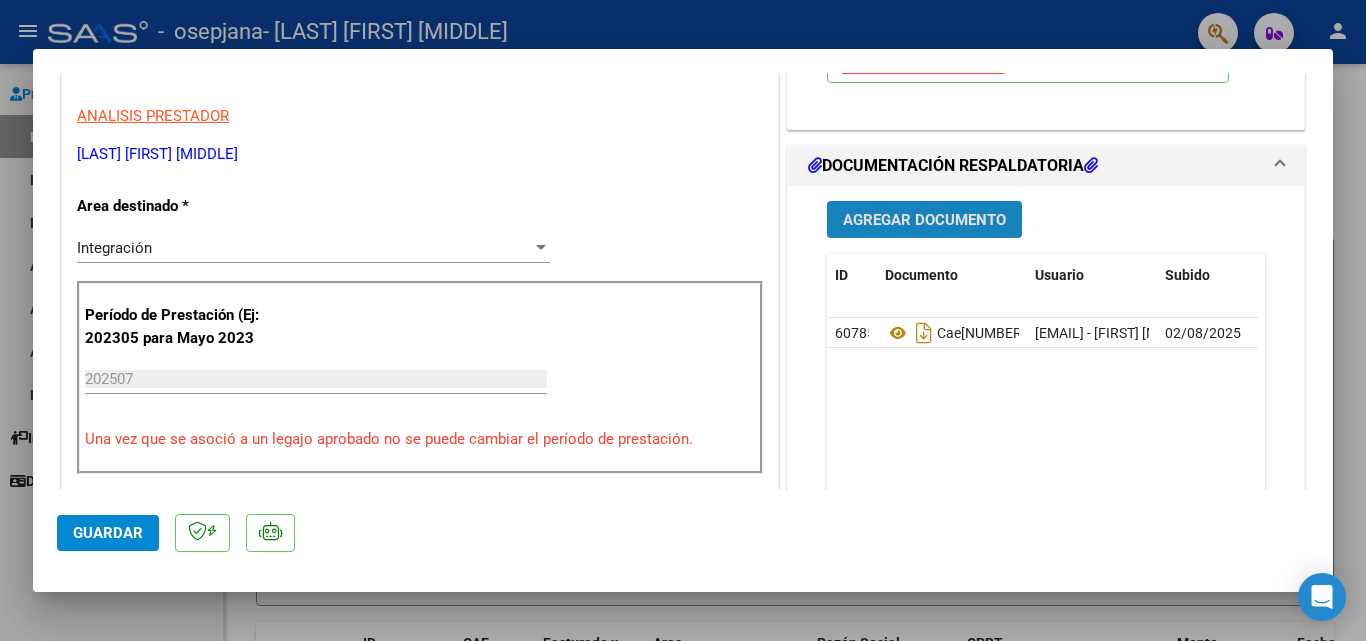 click on "Agregar Documento" at bounding box center (924, 220) 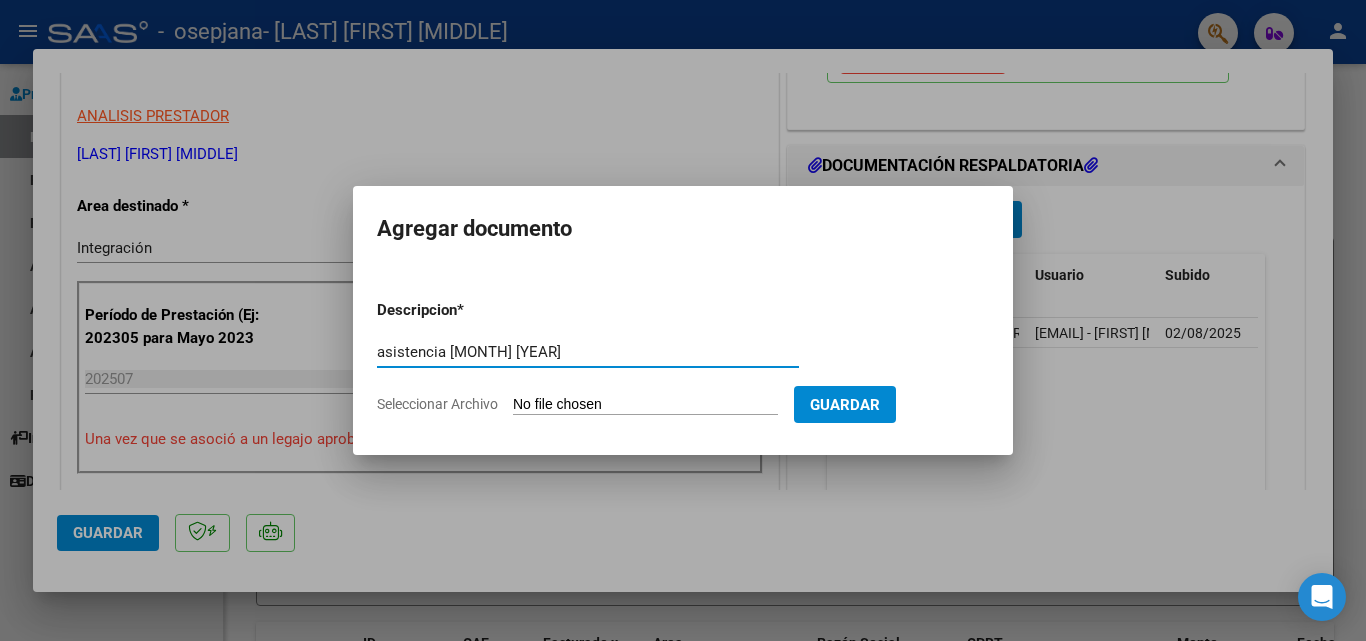 type on "asistencia [MONTH] [YEAR]" 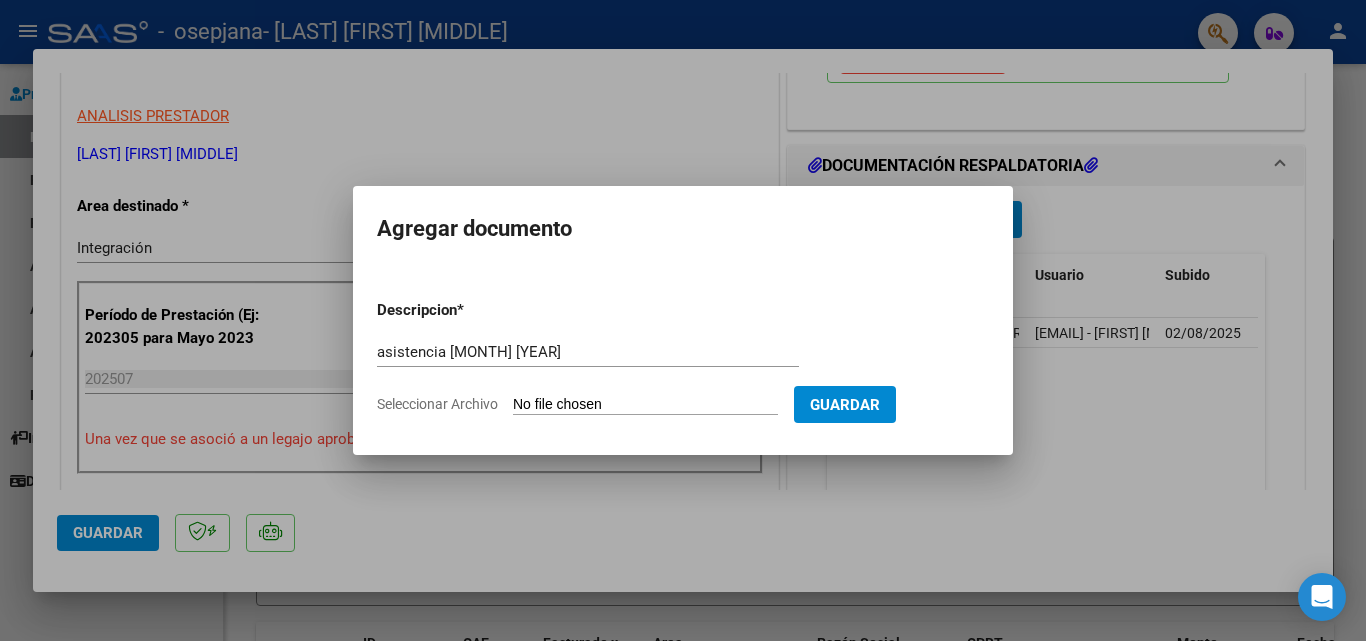 click on "Seleccionar Archivo" 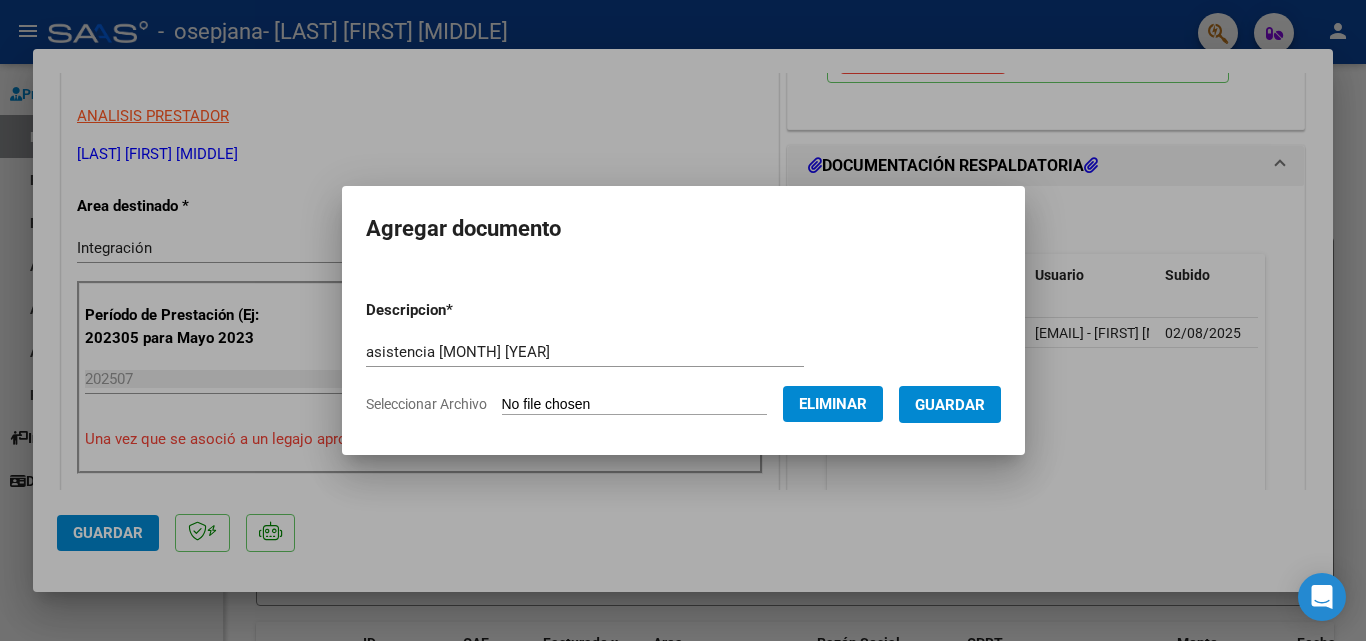 click on "Guardar" at bounding box center [950, 405] 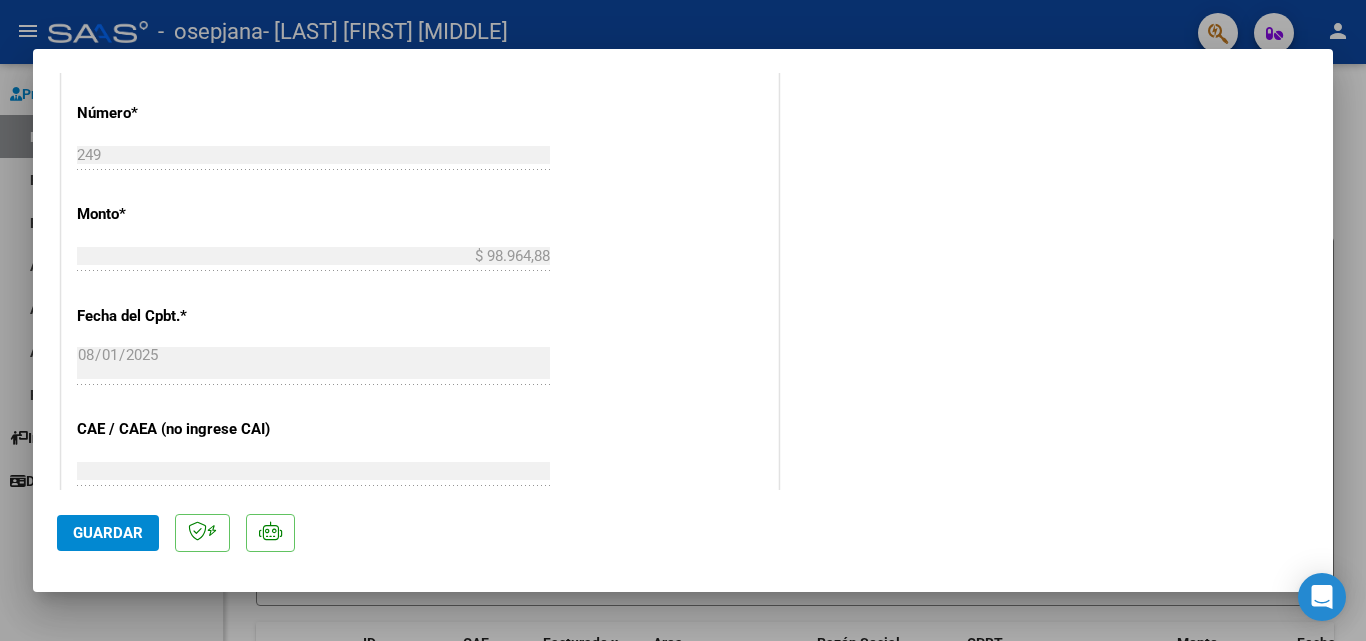 scroll, scrollTop: 988, scrollLeft: 0, axis: vertical 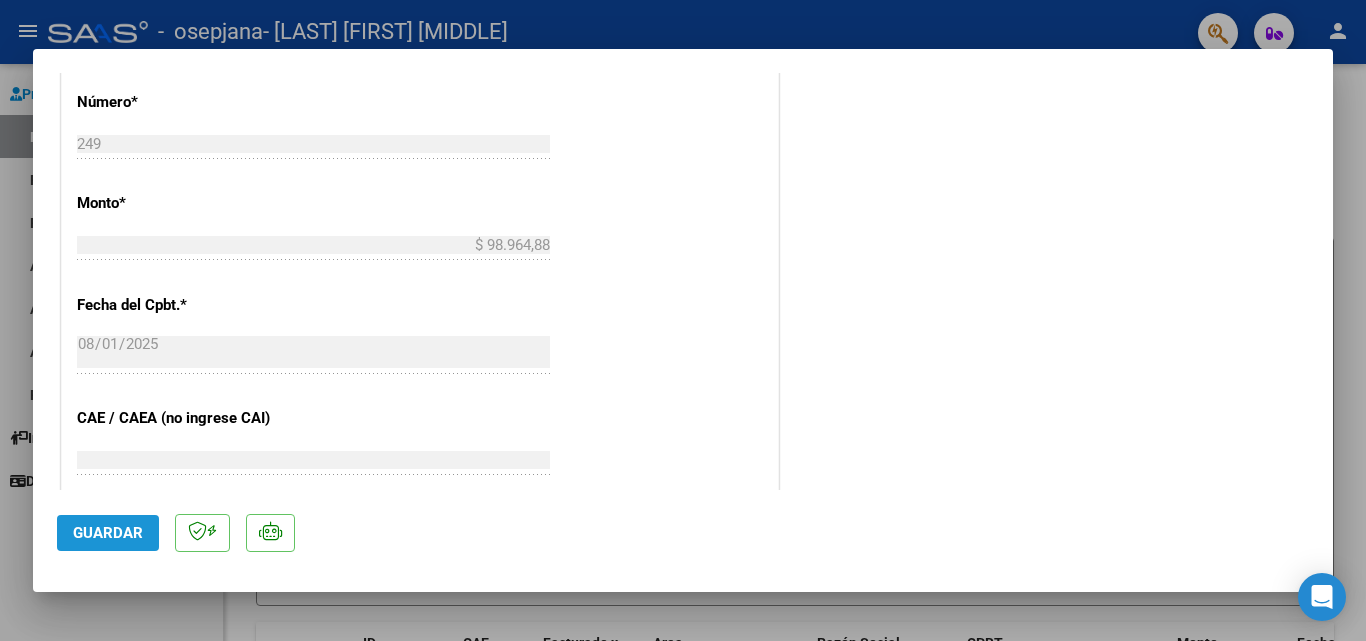 click on "Guardar" 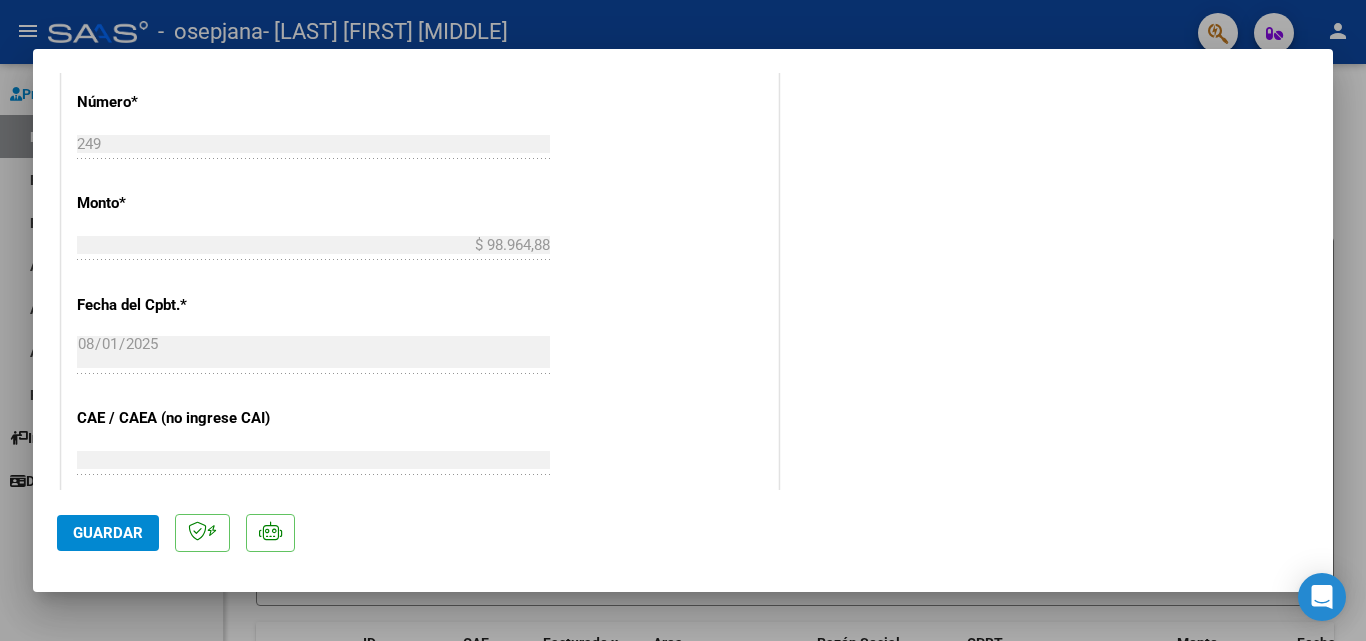 click at bounding box center (683, 320) 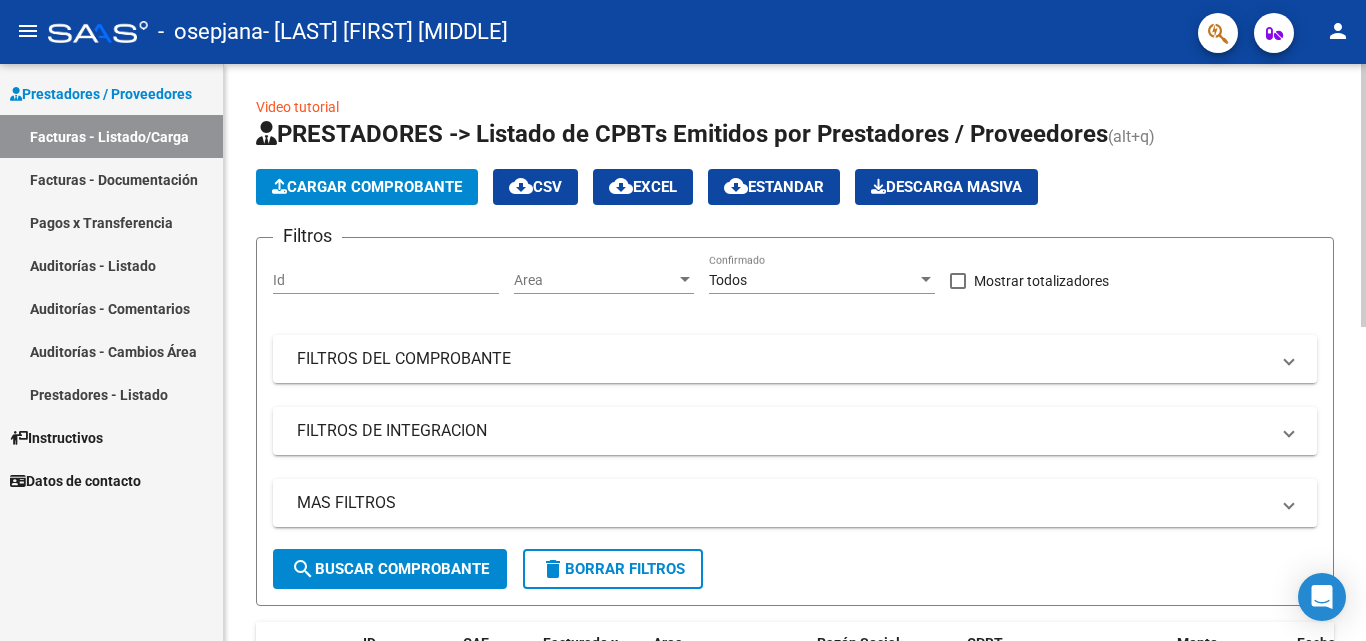 scroll, scrollTop: 577, scrollLeft: 0, axis: vertical 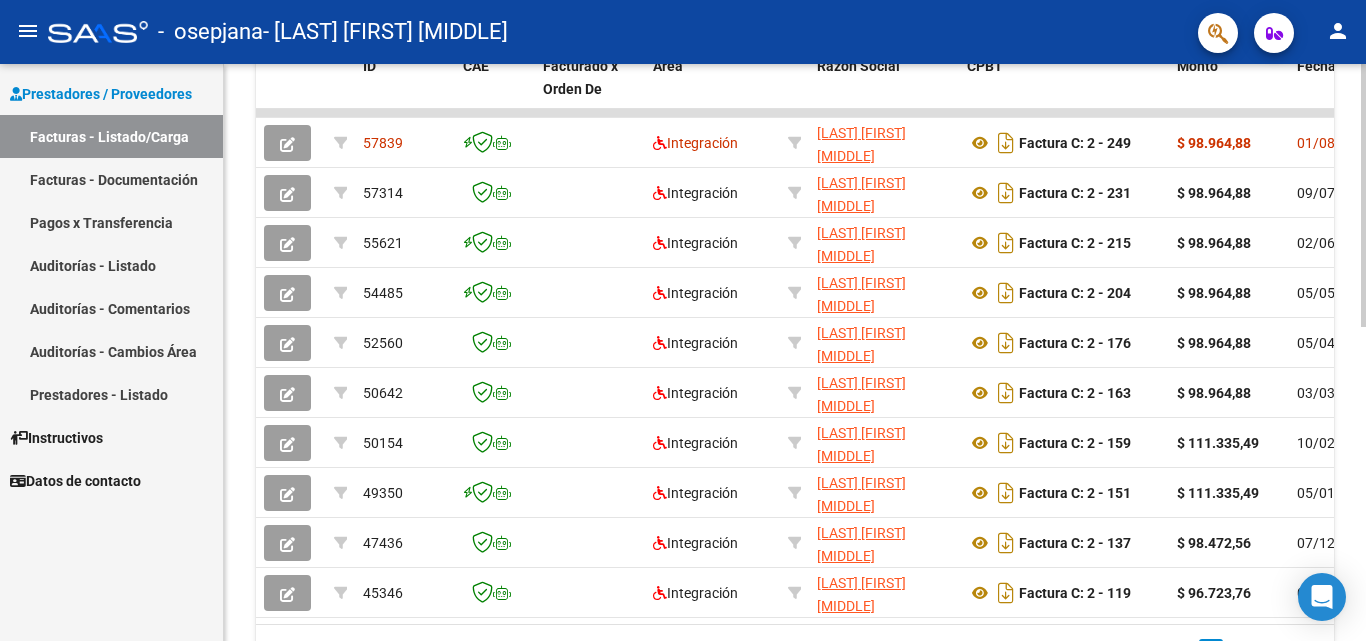 click 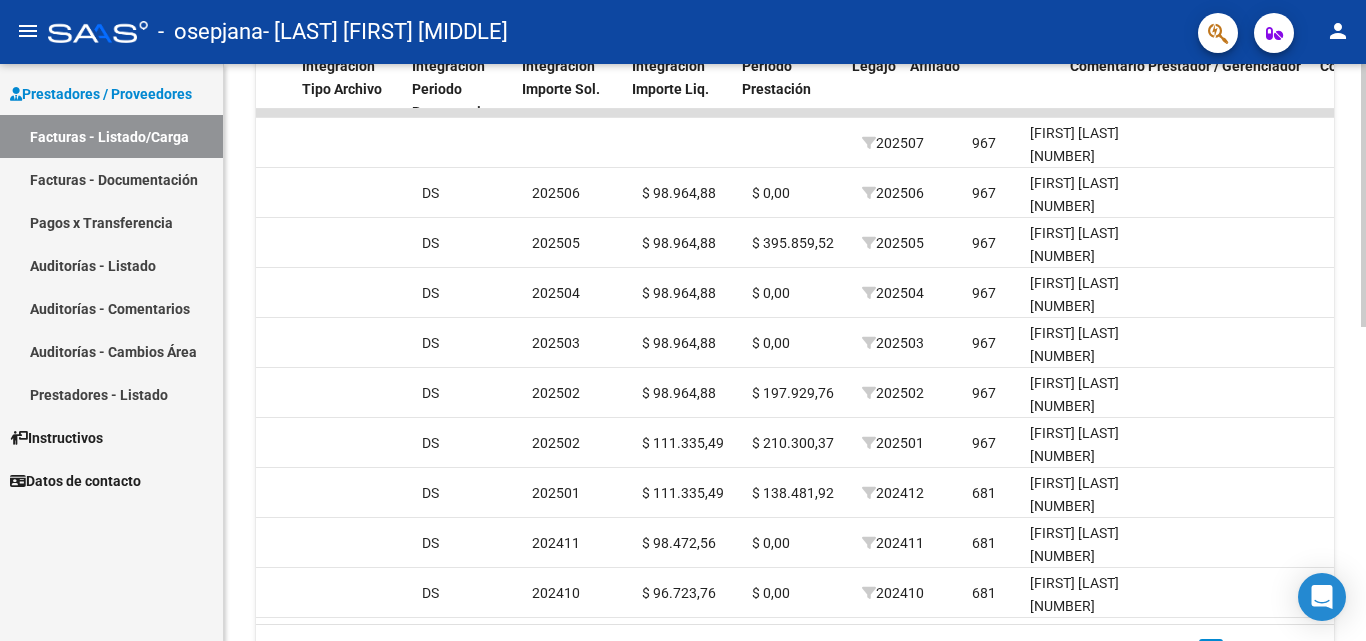 scroll, scrollTop: 0, scrollLeft: 2120, axis: horizontal 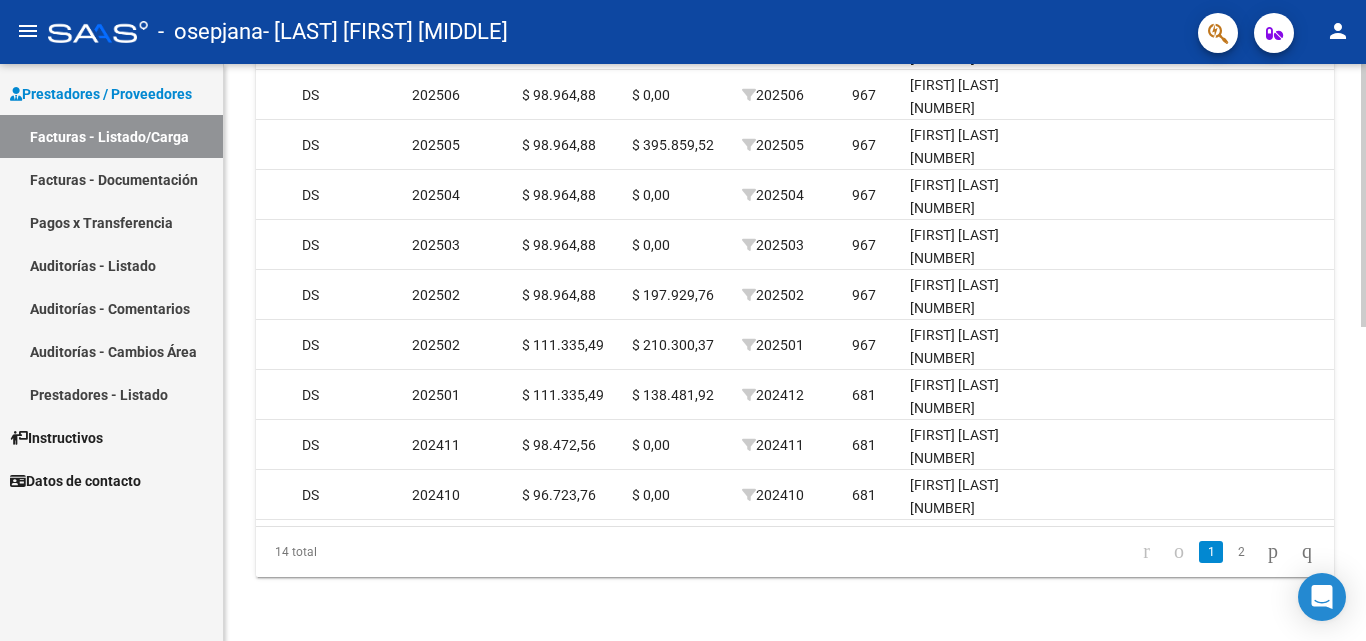 click 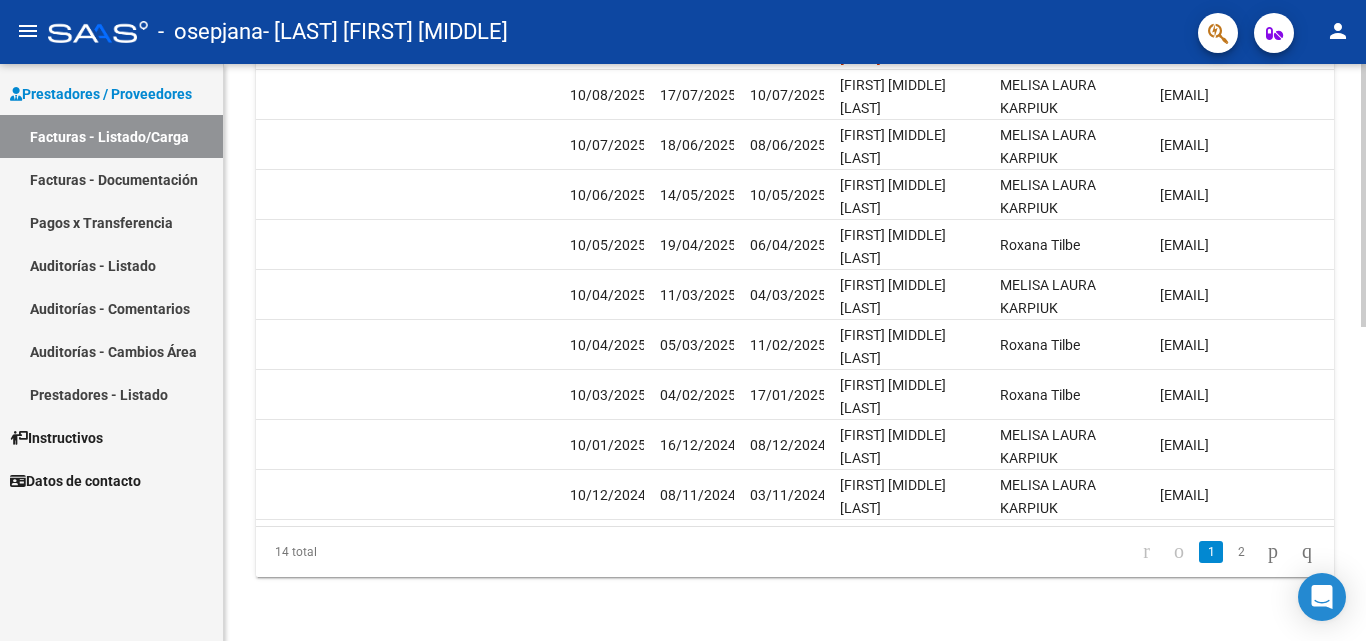 scroll, scrollTop: 0, scrollLeft: 3138, axis: horizontal 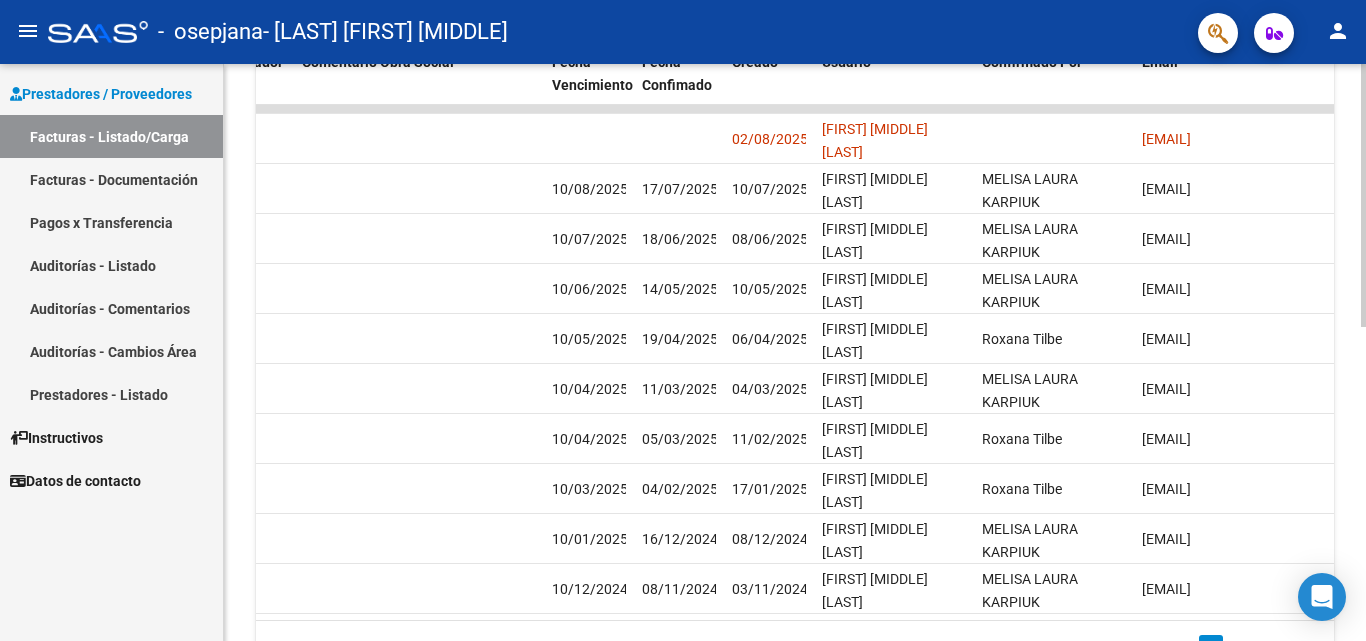 click 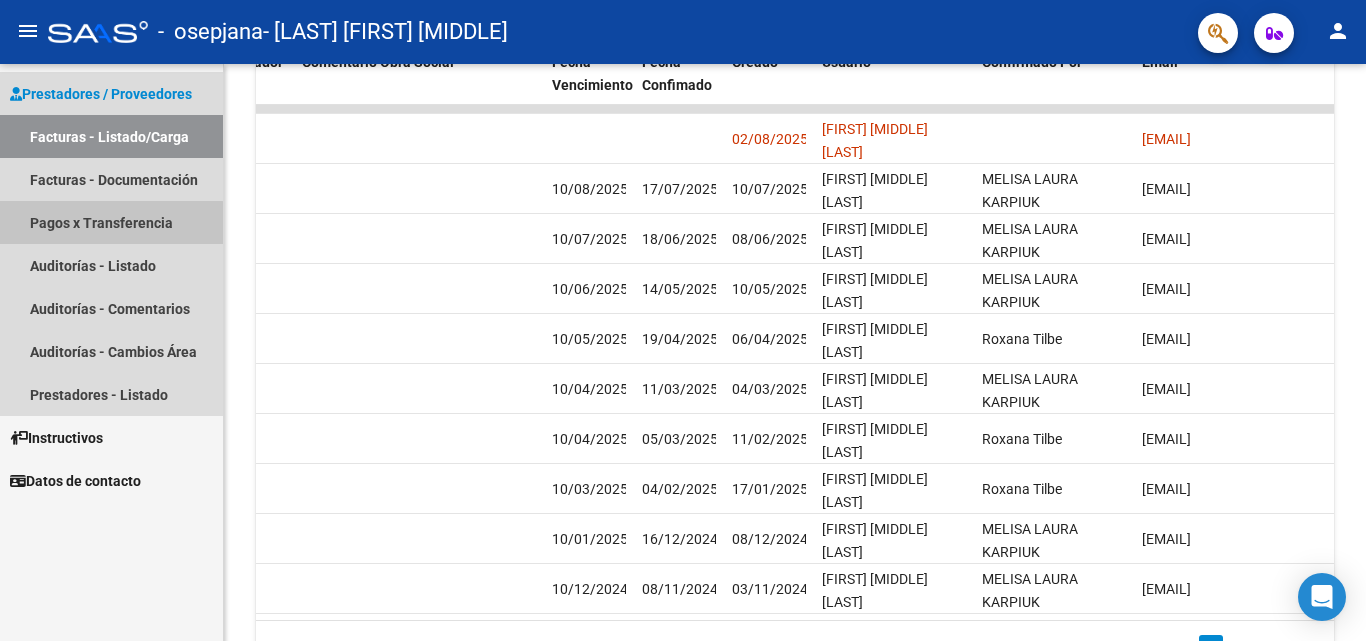 click on "Pagos x Transferencia" at bounding box center [111, 222] 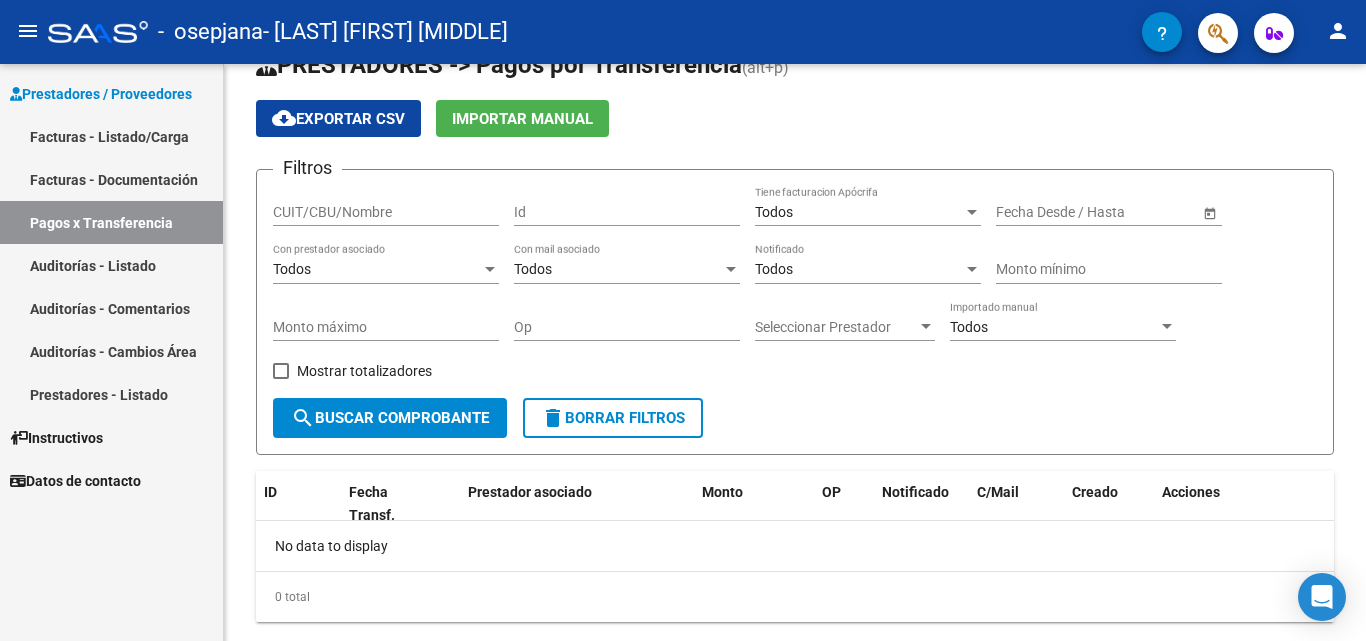scroll, scrollTop: 92, scrollLeft: 0, axis: vertical 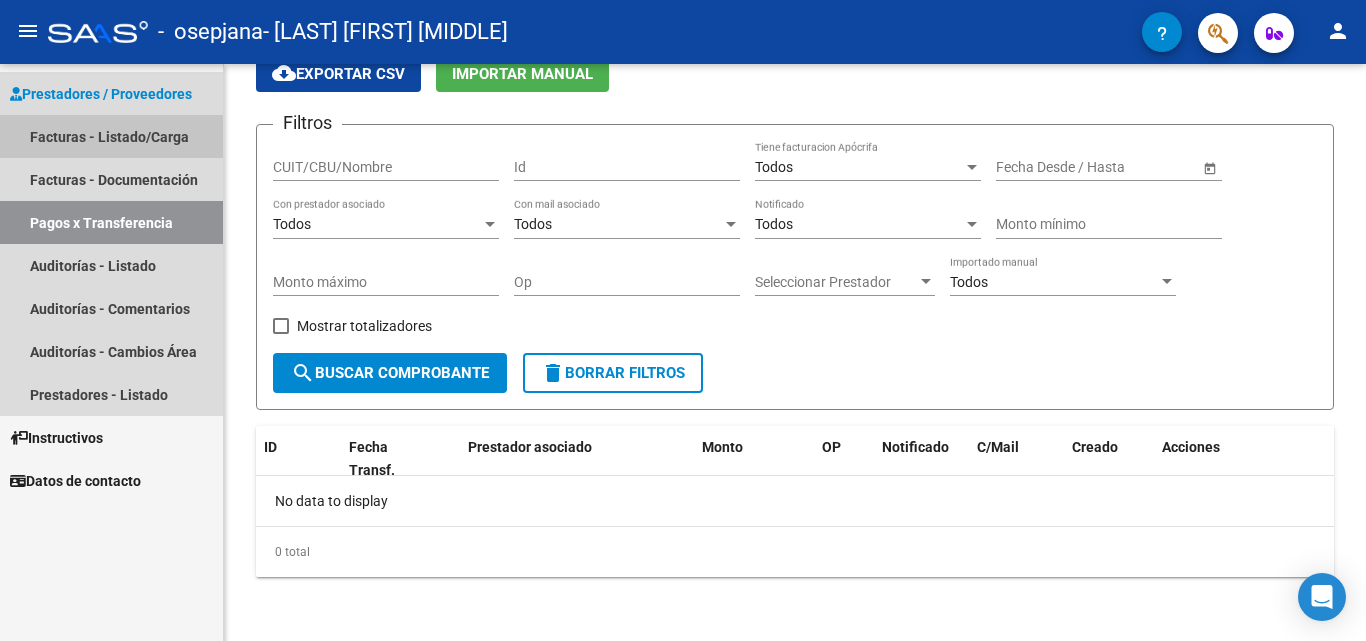 click on "Facturas - Listado/Carga" at bounding box center [111, 136] 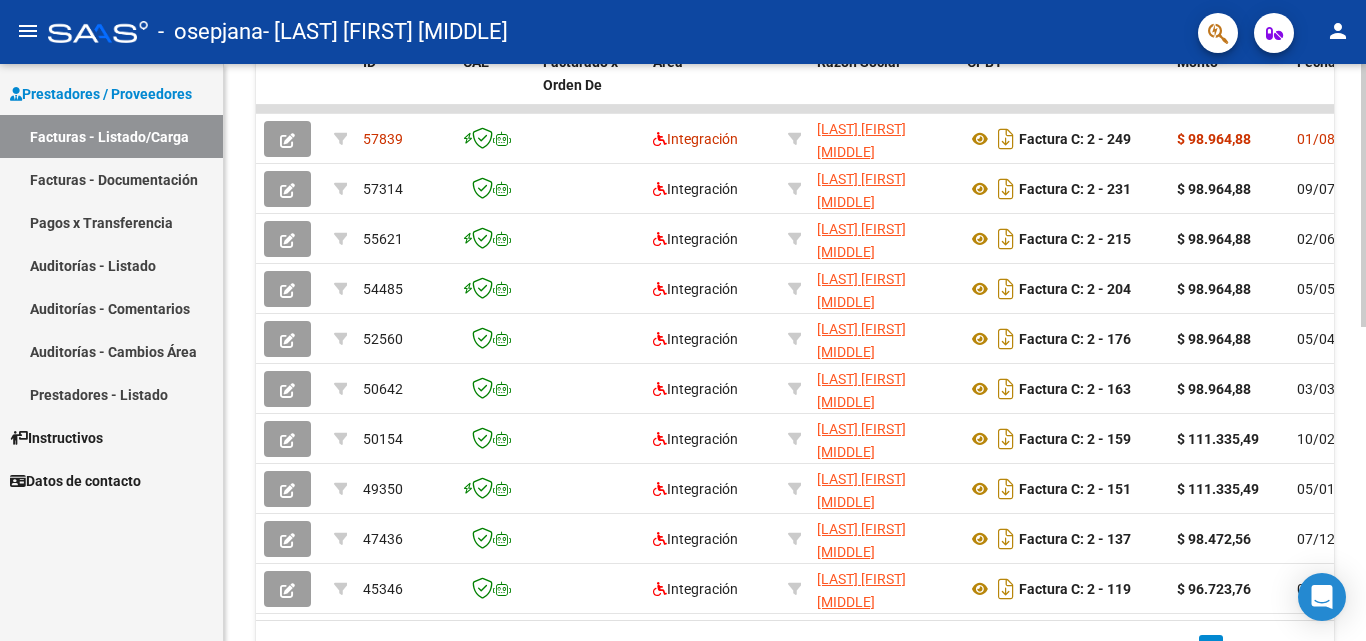 scroll, scrollTop: 4, scrollLeft: 0, axis: vertical 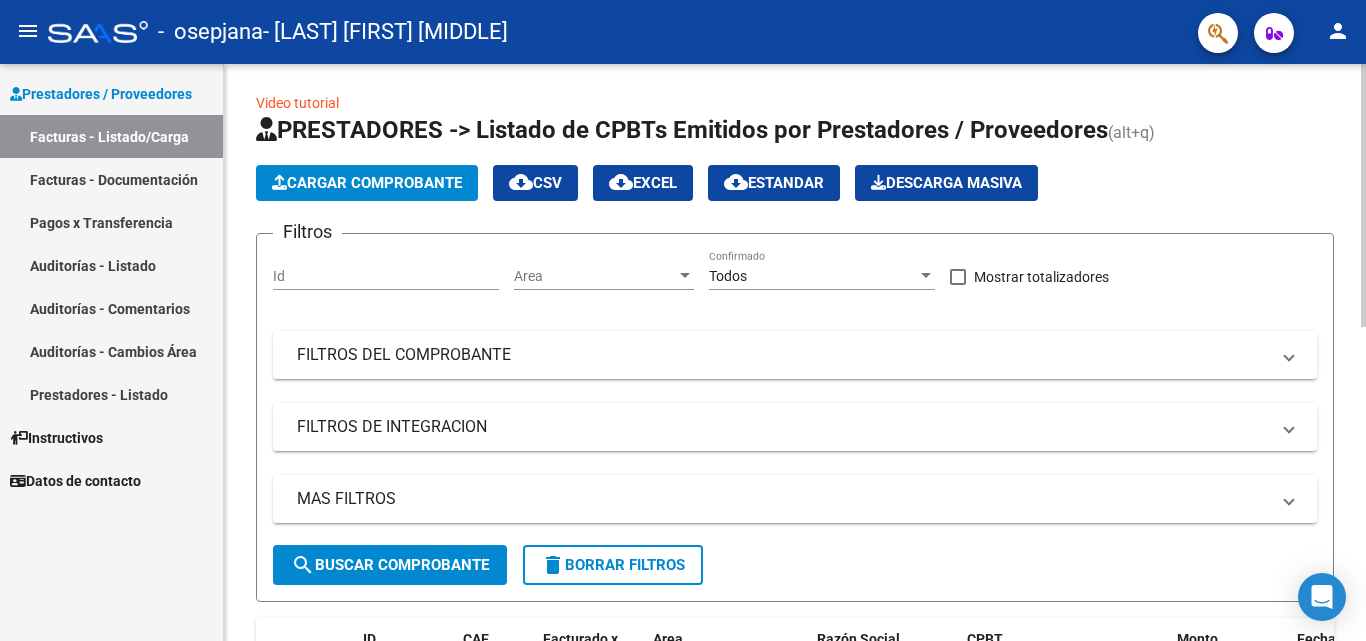 click 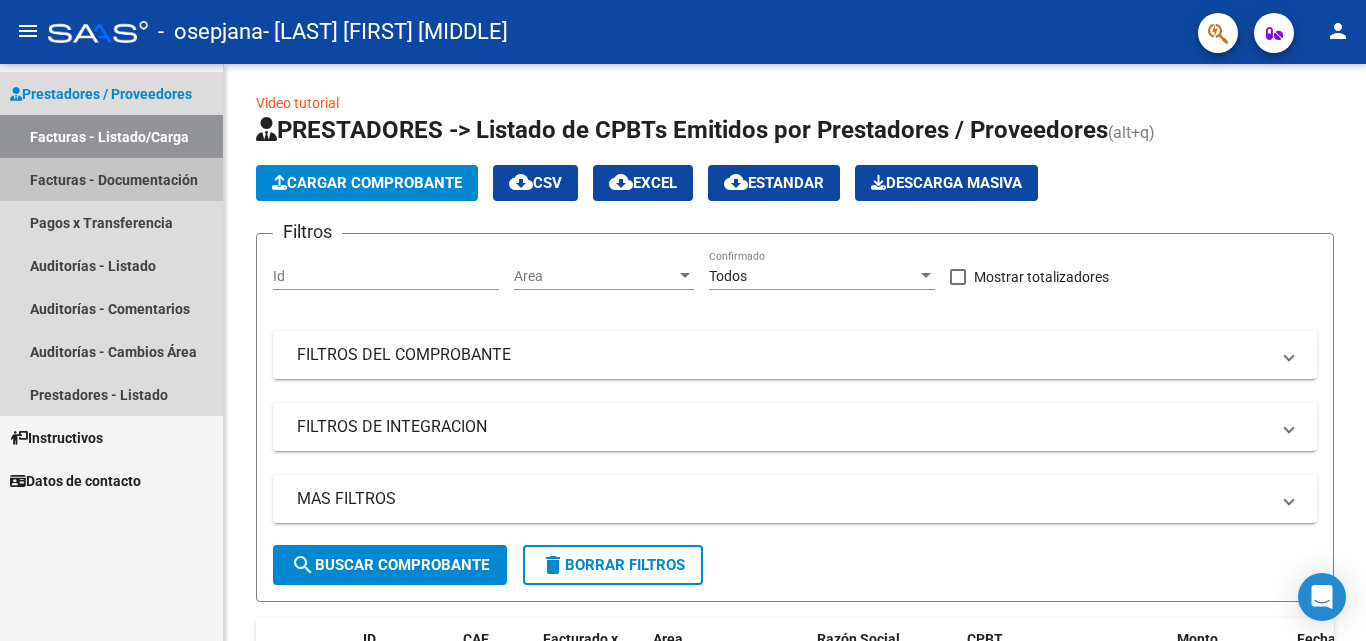 click on "Facturas - Documentación" at bounding box center (111, 179) 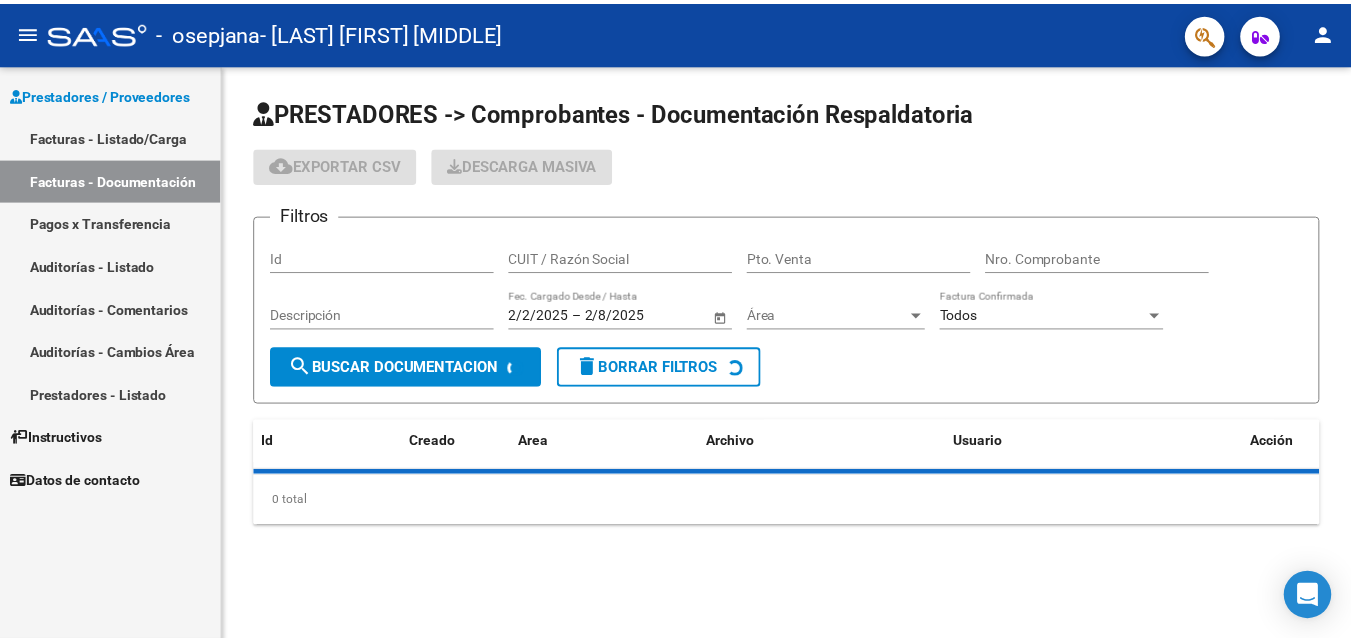 scroll, scrollTop: 0, scrollLeft: 0, axis: both 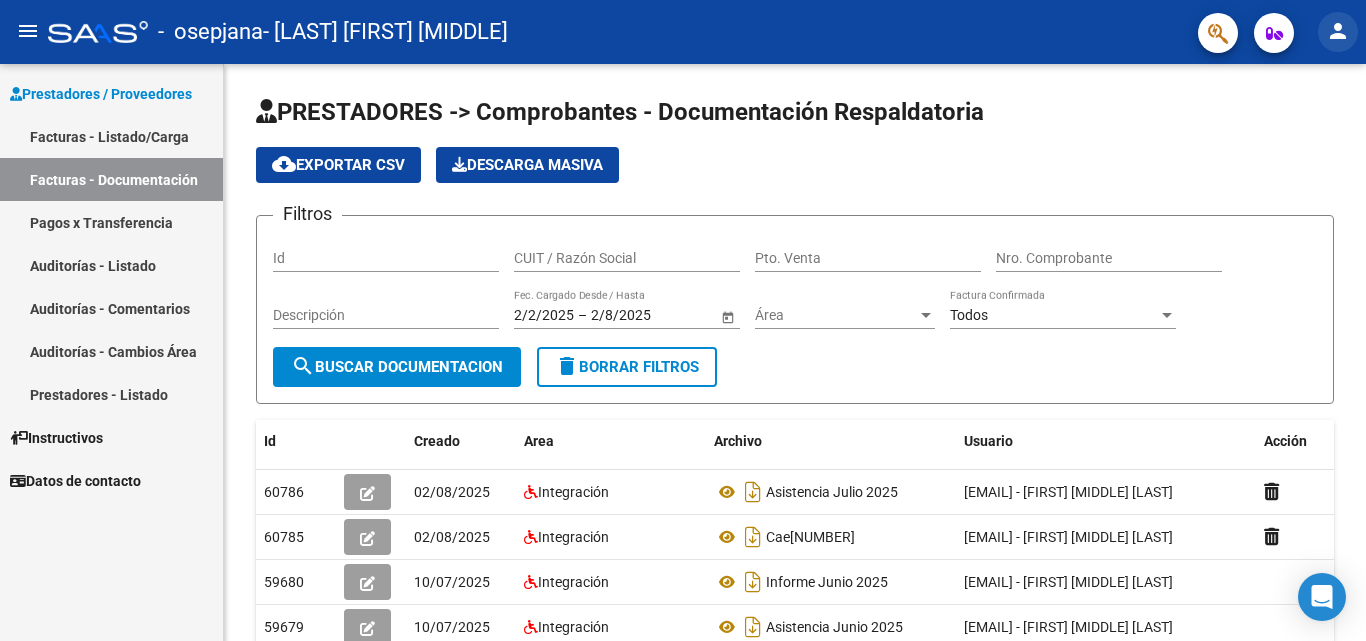 click on "person" 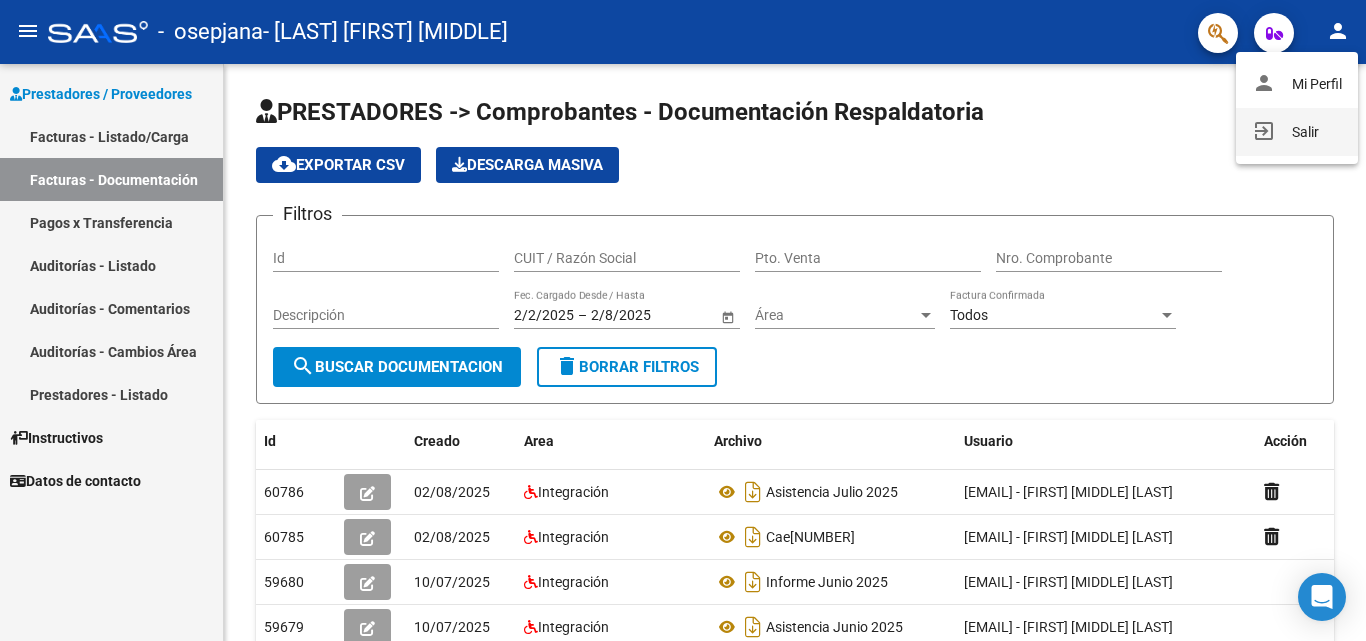 click on "exit_to_app  Salir" at bounding box center [1297, 132] 